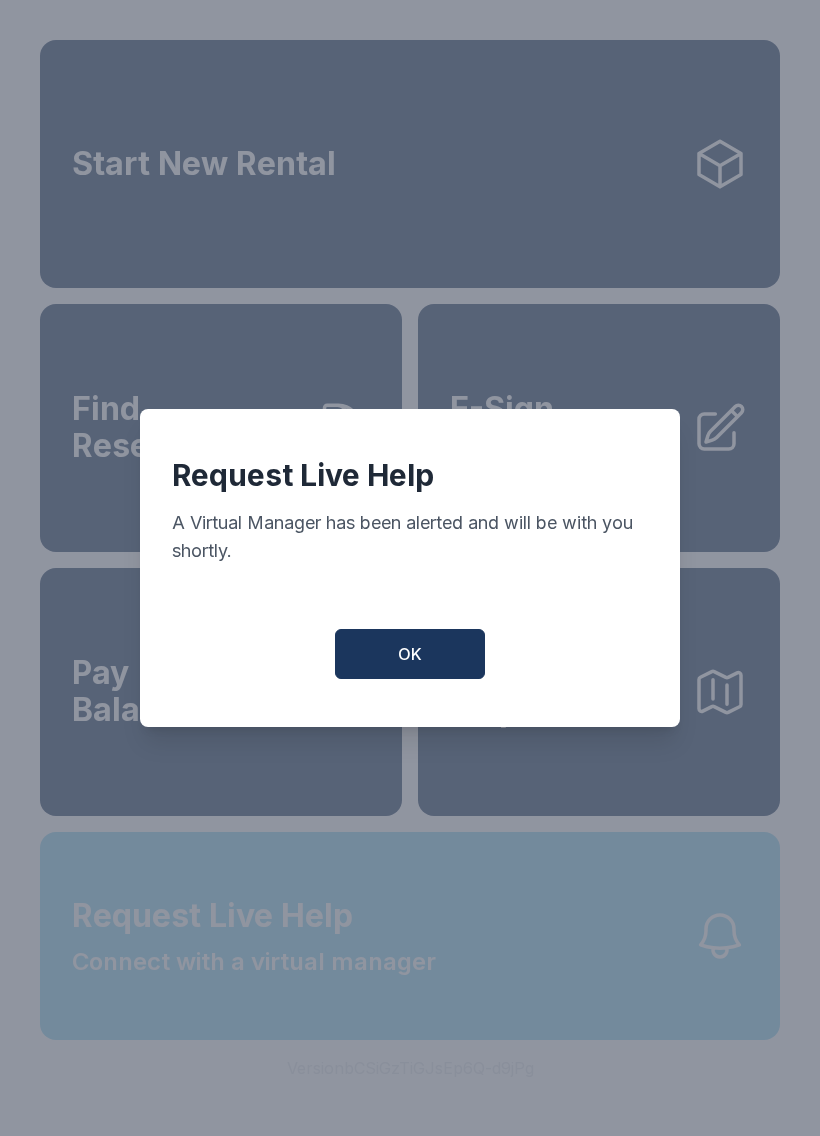 scroll, scrollTop: 0, scrollLeft: 0, axis: both 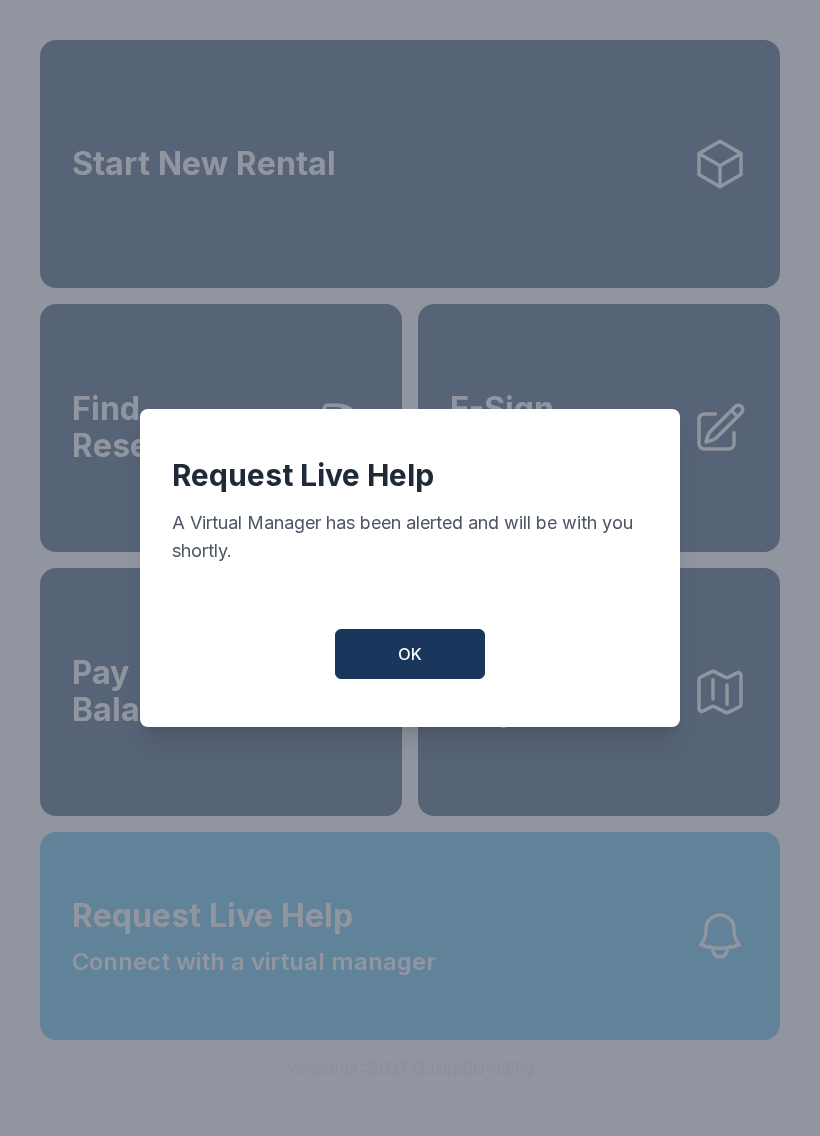 click on "OK" at bounding box center (410, 654) 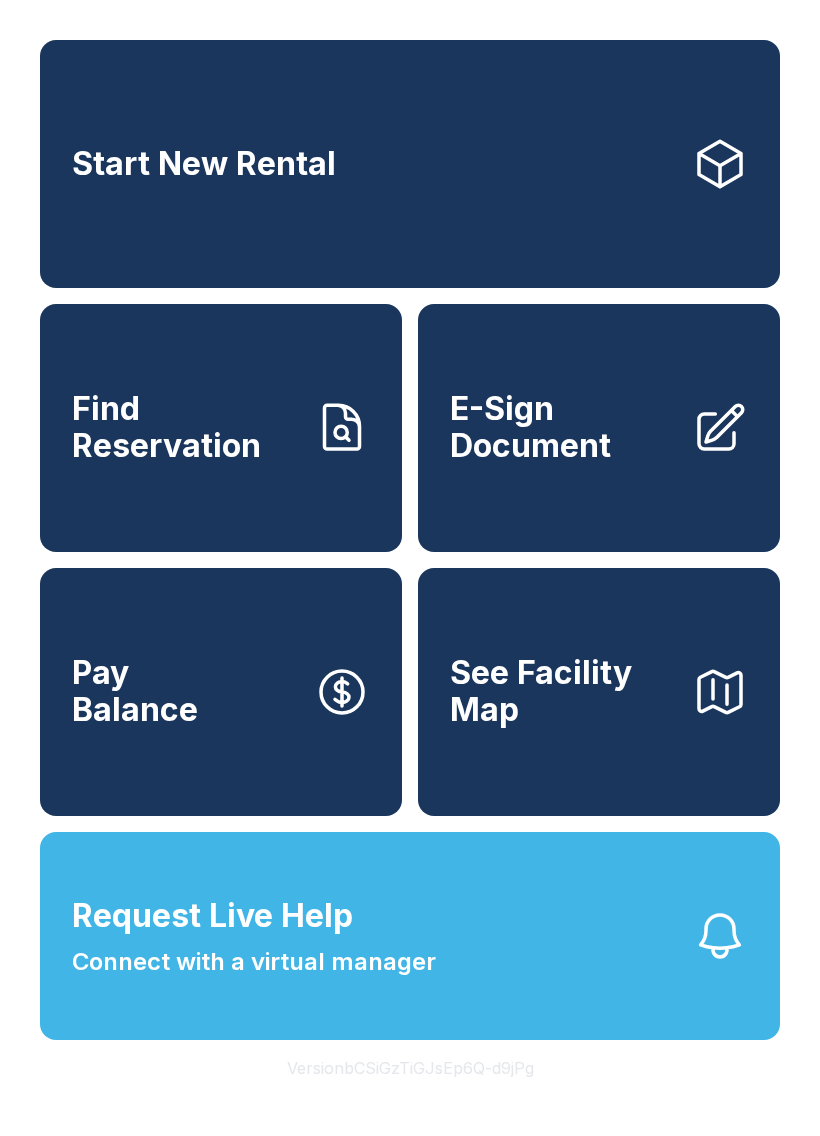 click on "Start New Rental" at bounding box center [410, 164] 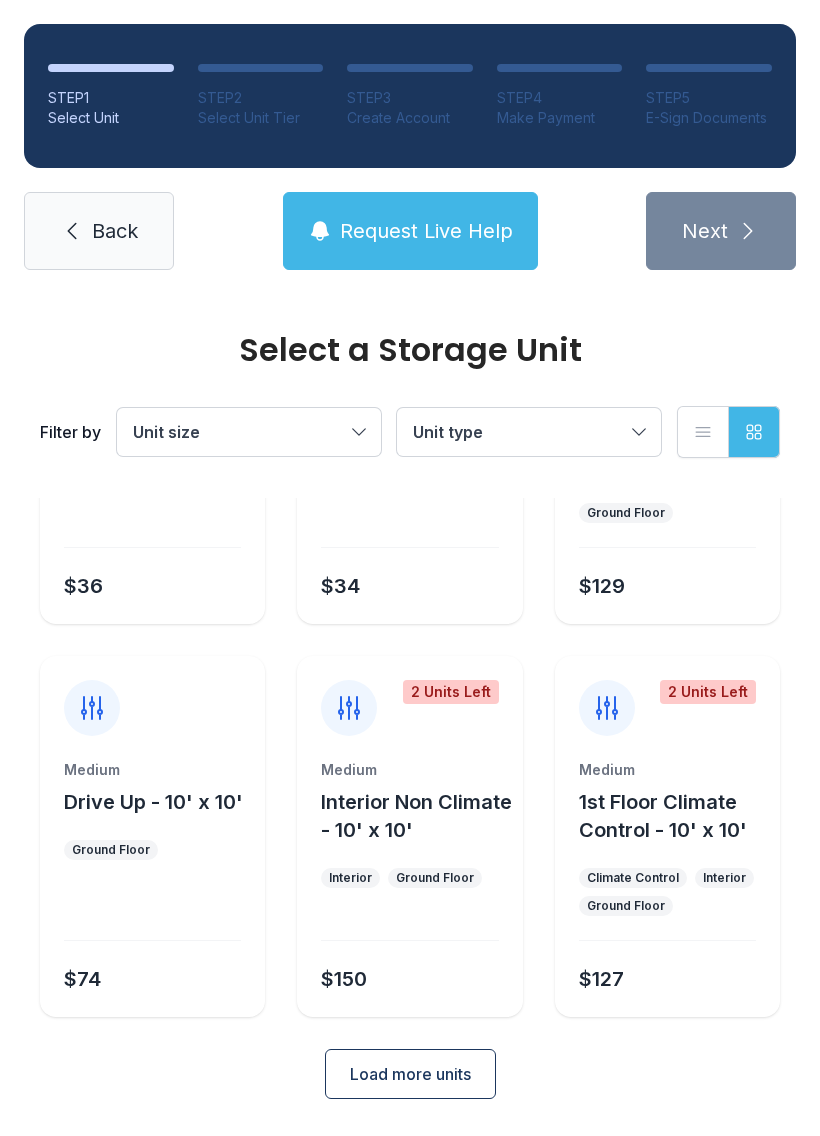 scroll, scrollTop: 238, scrollLeft: 0, axis: vertical 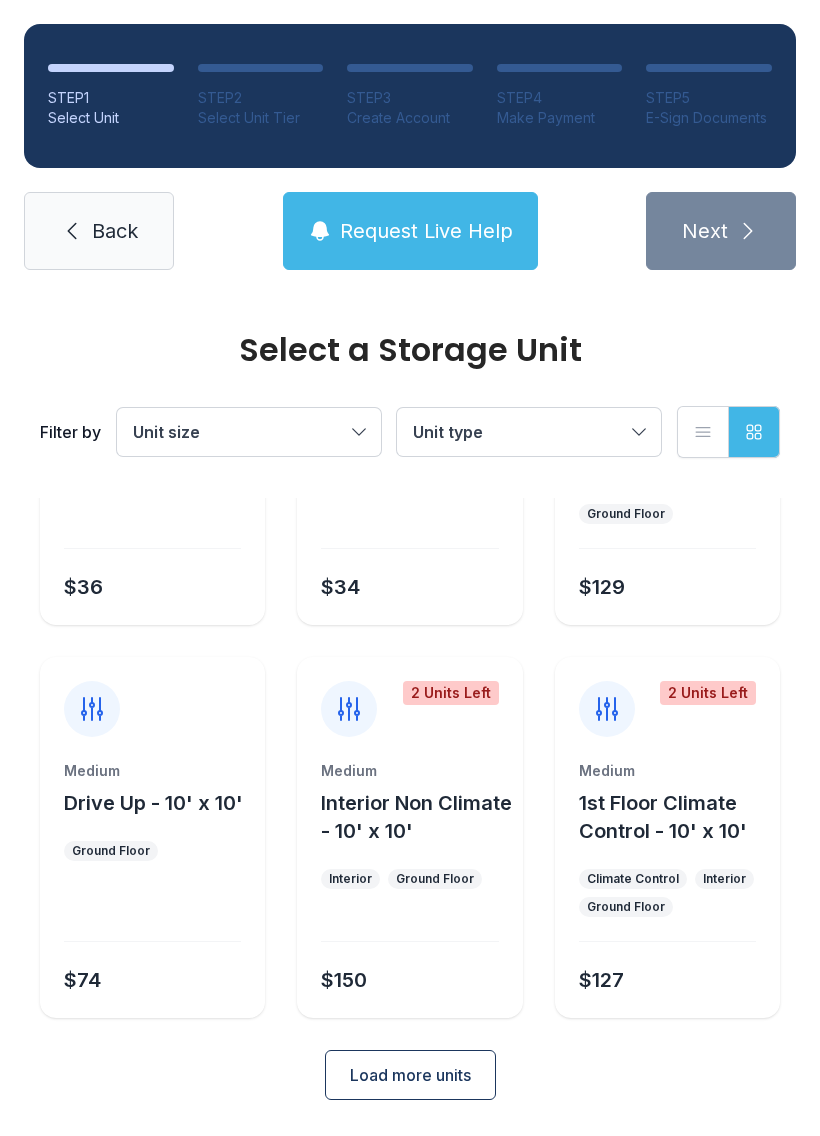 click on "Load more units" at bounding box center [410, 1075] 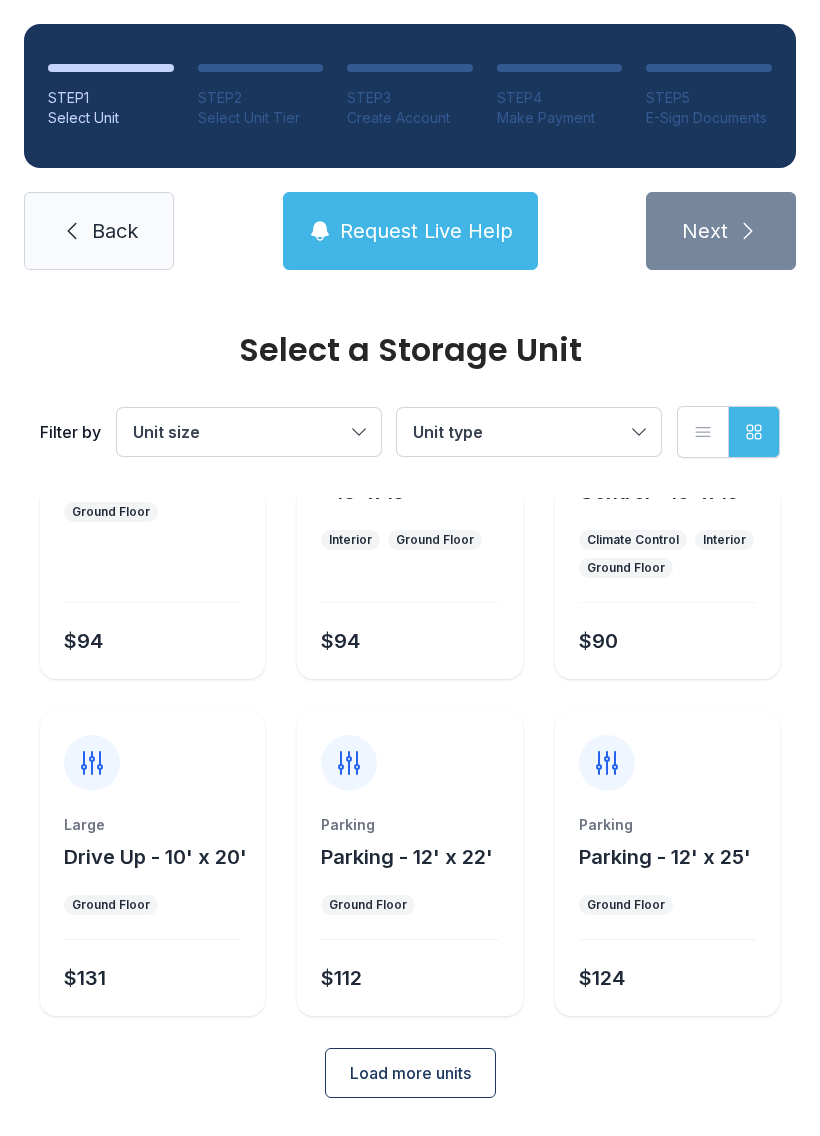 scroll, scrollTop: 968, scrollLeft: 0, axis: vertical 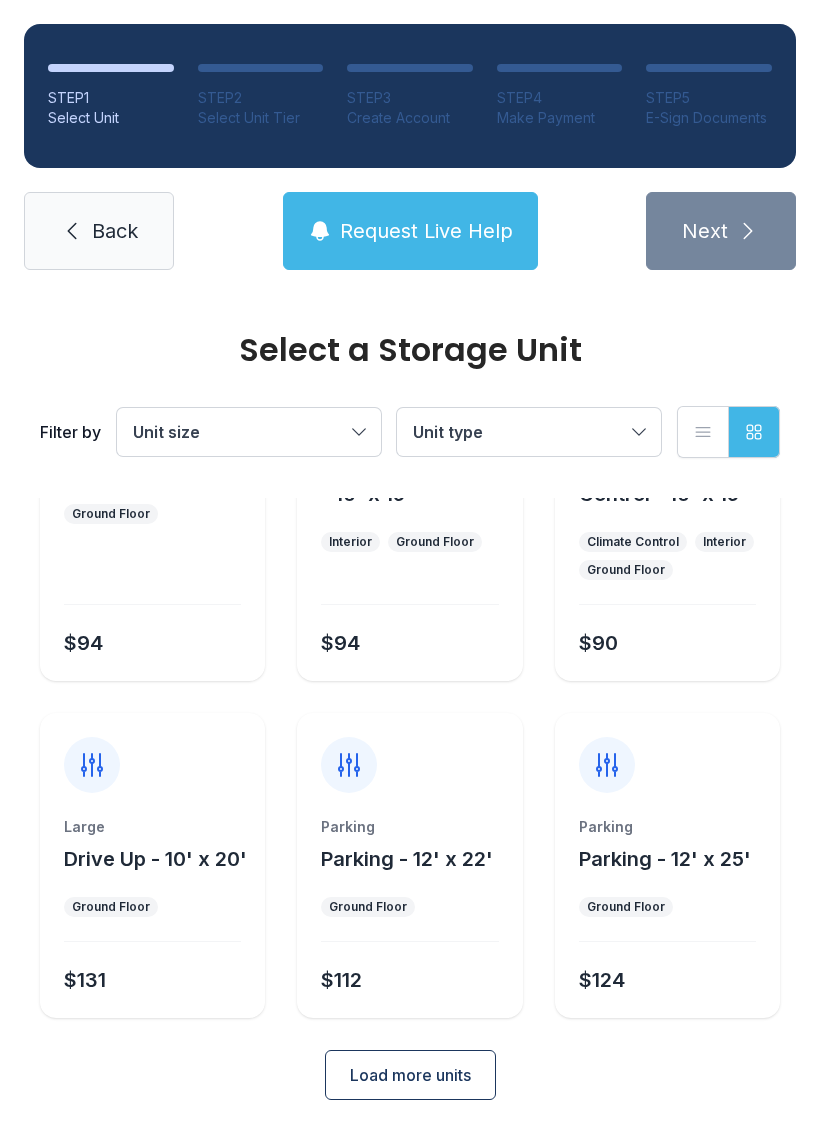 click on "Back" at bounding box center (99, 231) 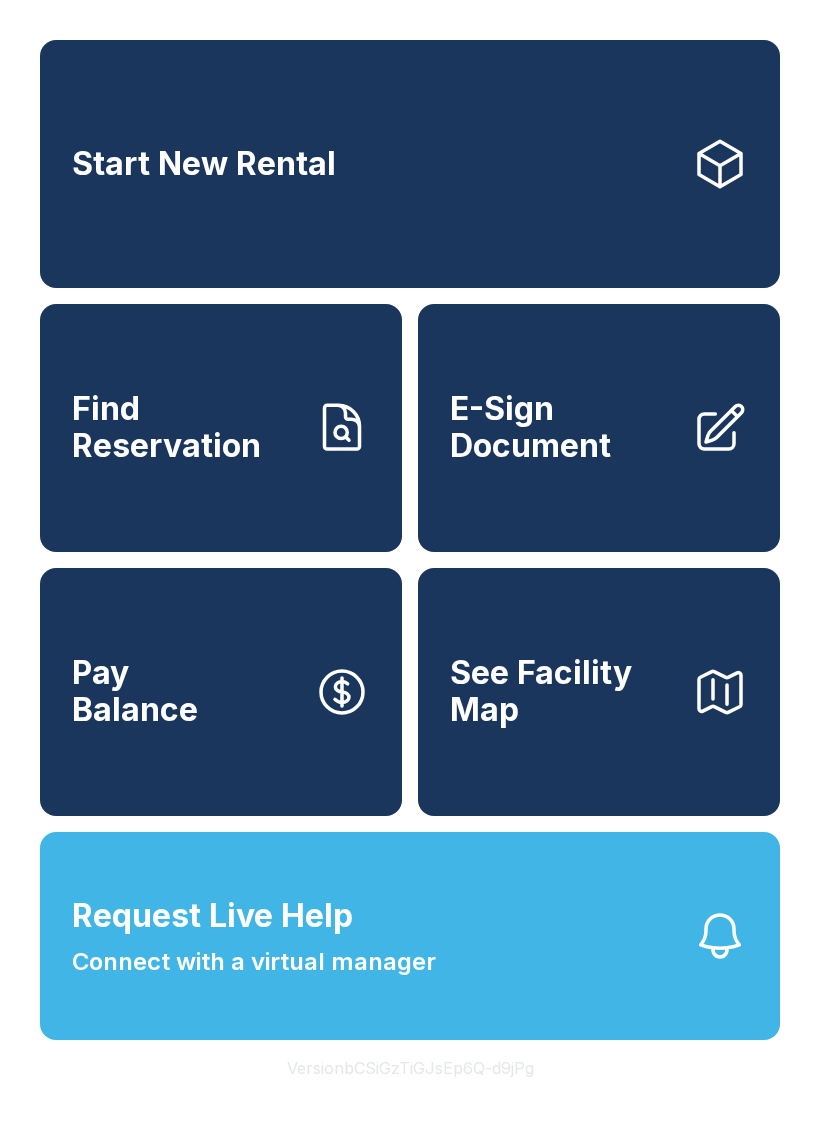 click on "Find Reservation" at bounding box center [185, 427] 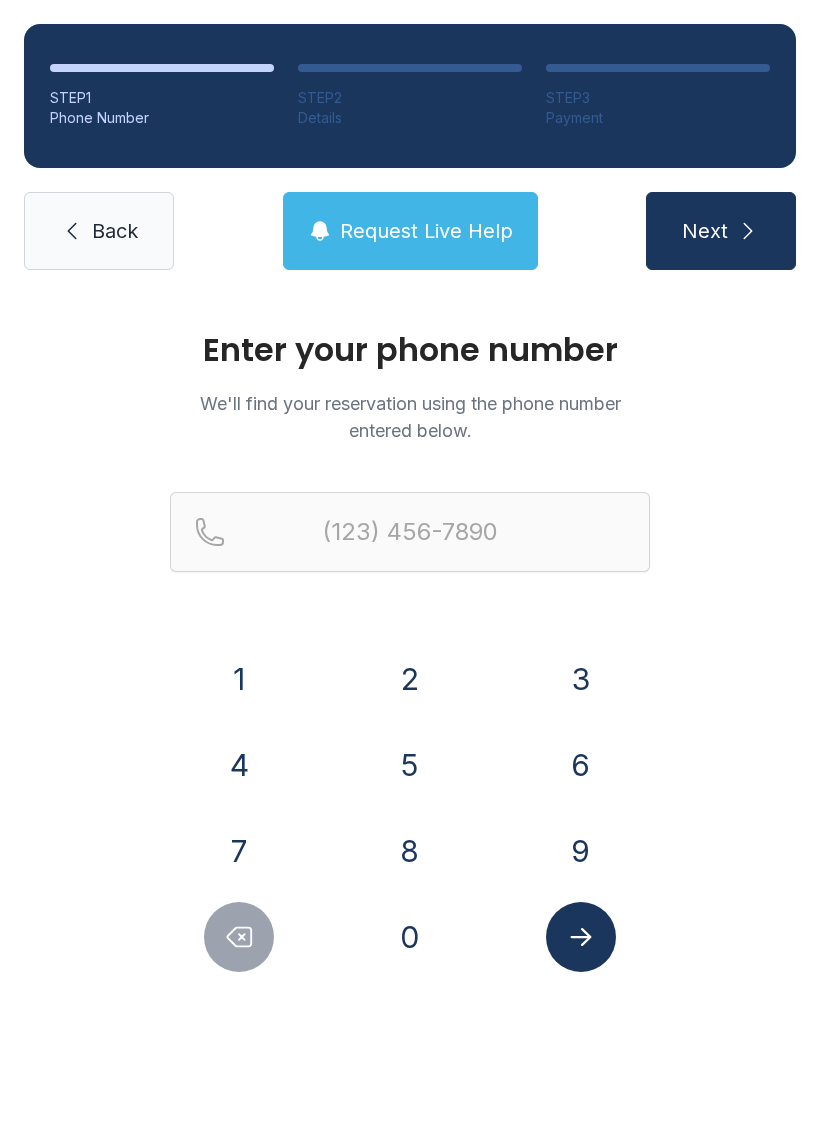click on "6" at bounding box center [239, 679] 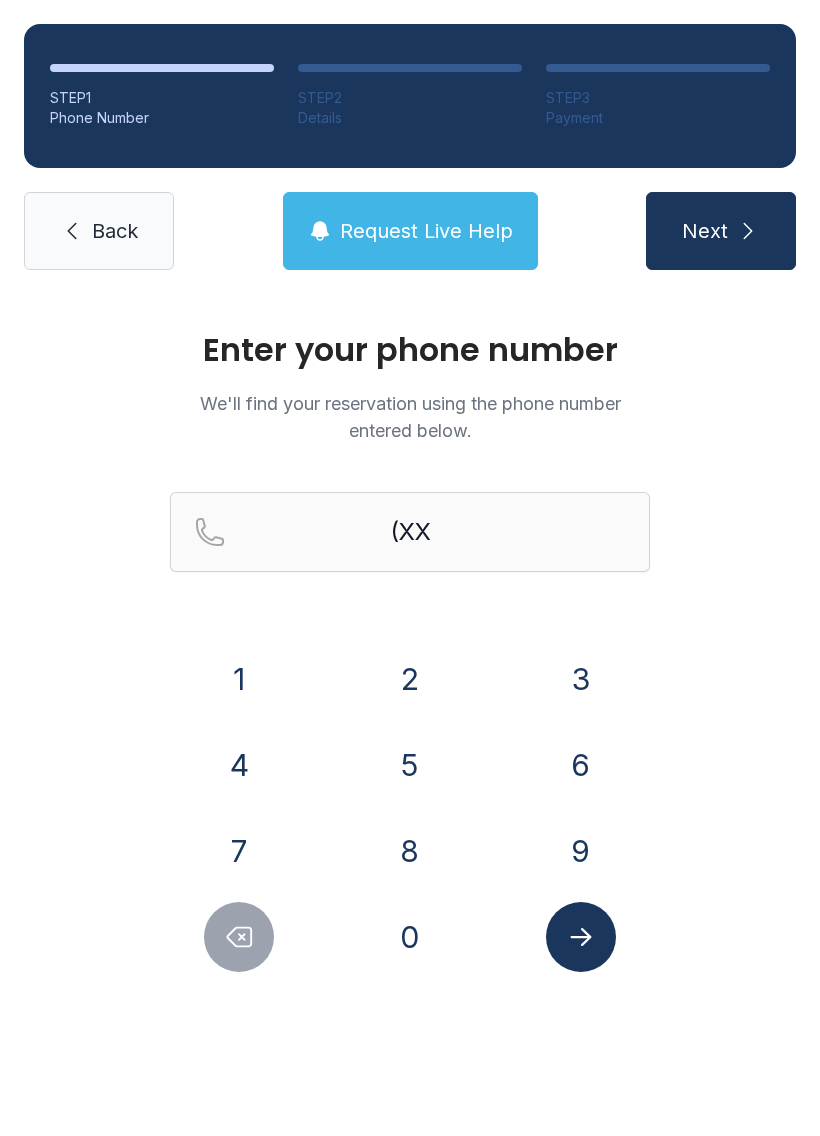 click on "7" at bounding box center (239, 679) 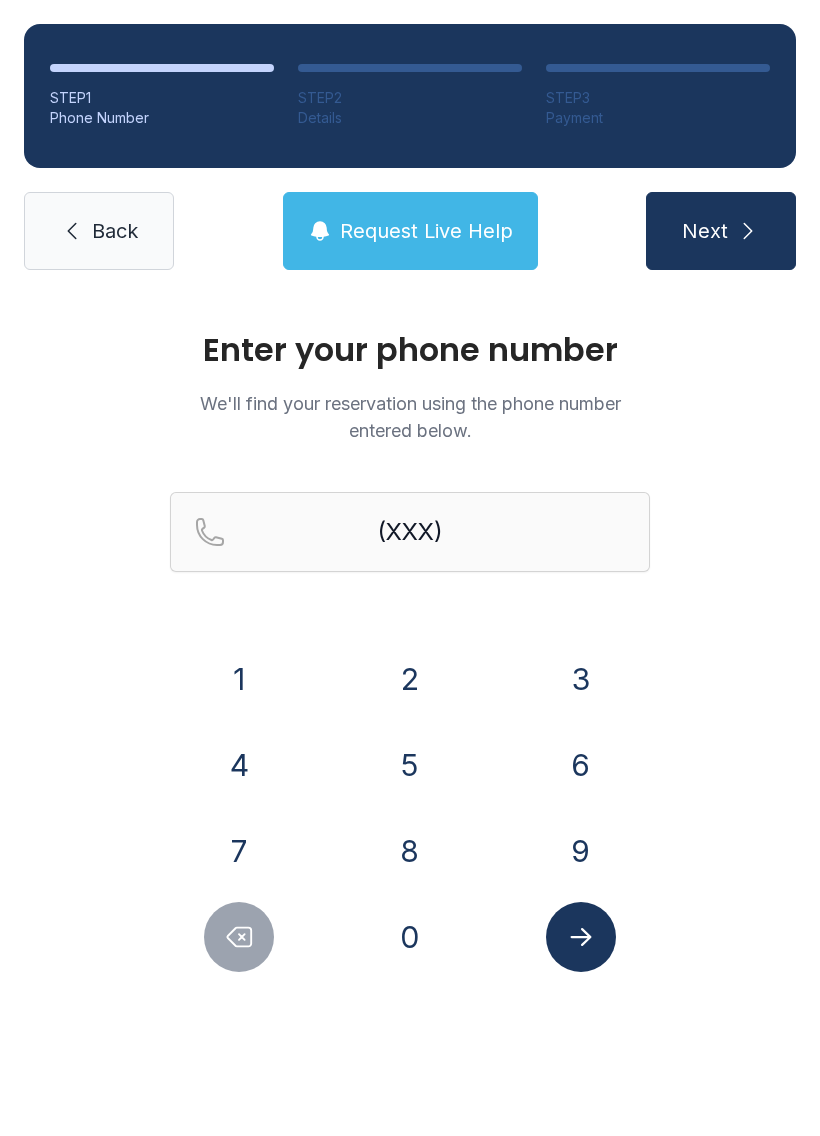 click on "3" at bounding box center (239, 679) 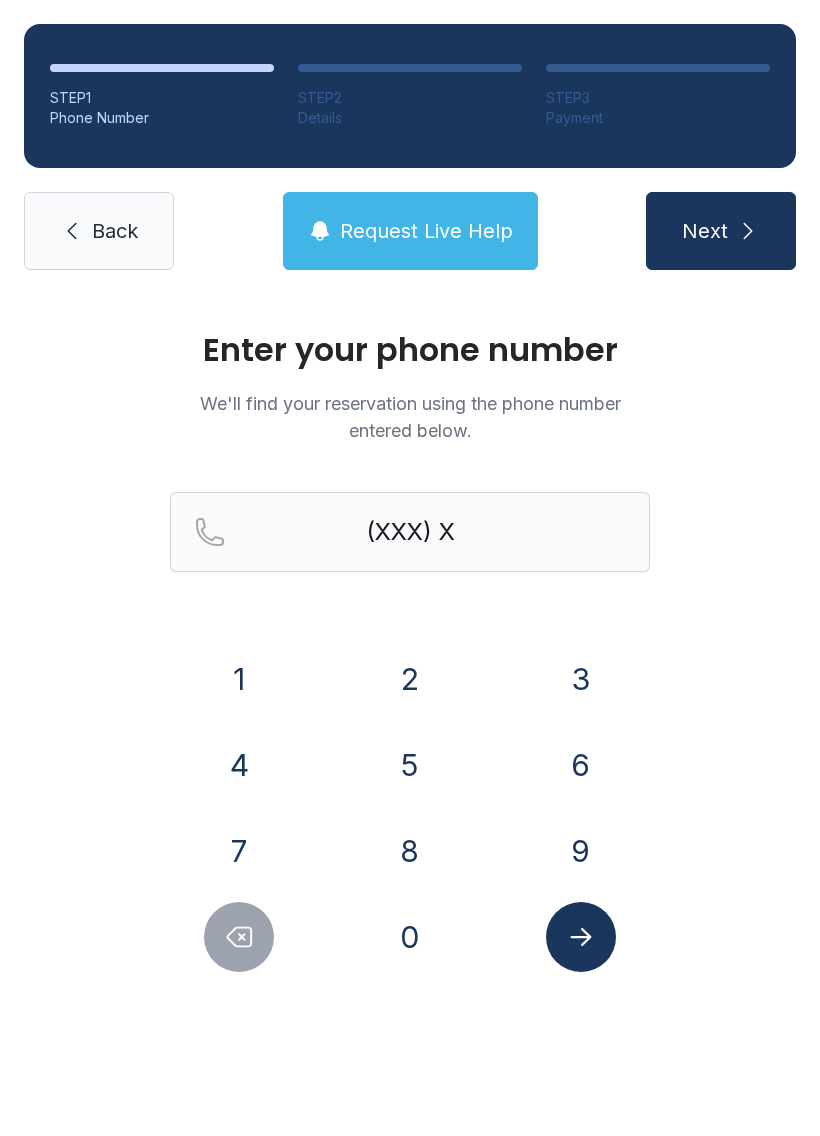 click on "6" at bounding box center [239, 679] 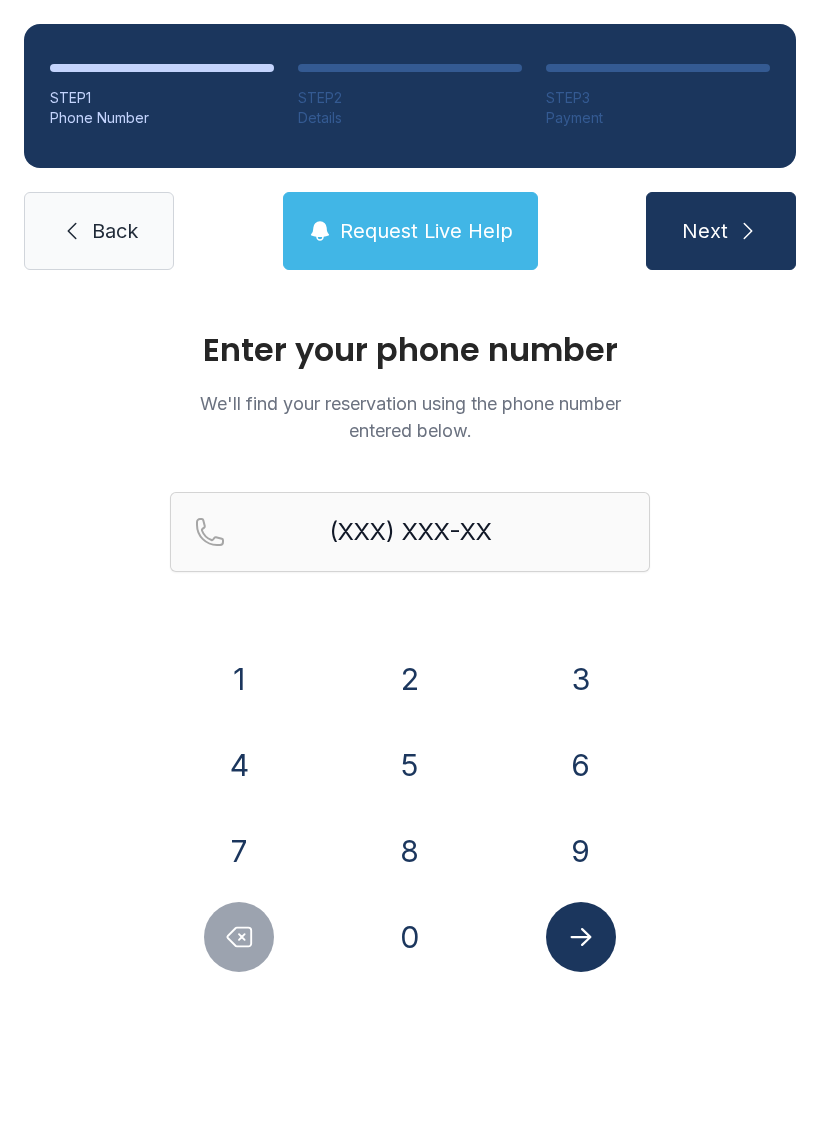 click on "8" at bounding box center (239, 679) 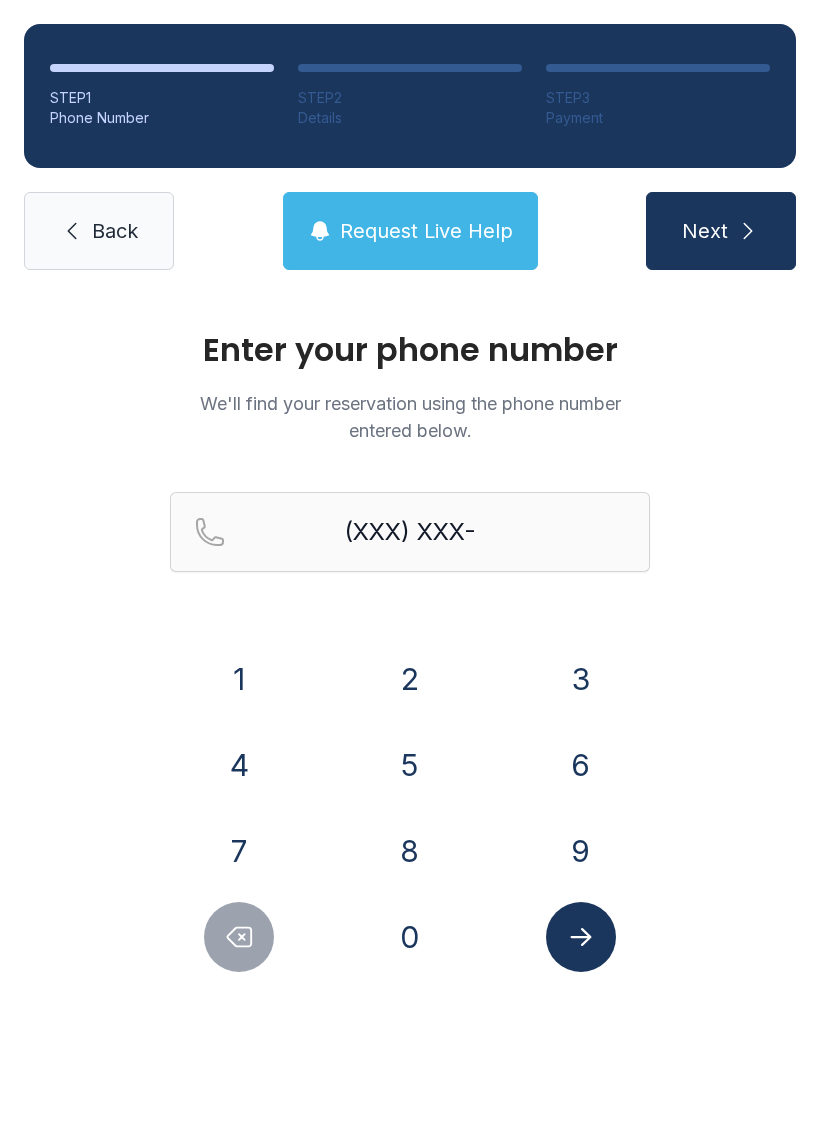 click on "2" at bounding box center [239, 679] 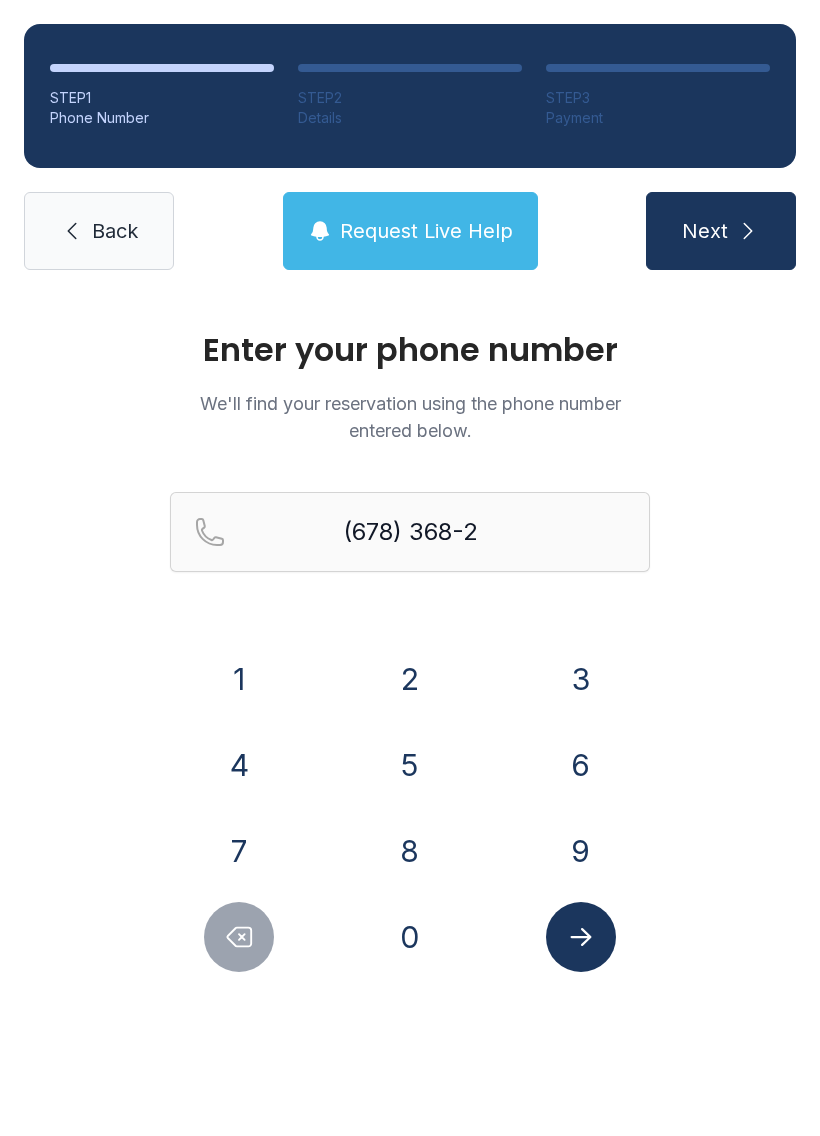 click on "1" at bounding box center (239, 679) 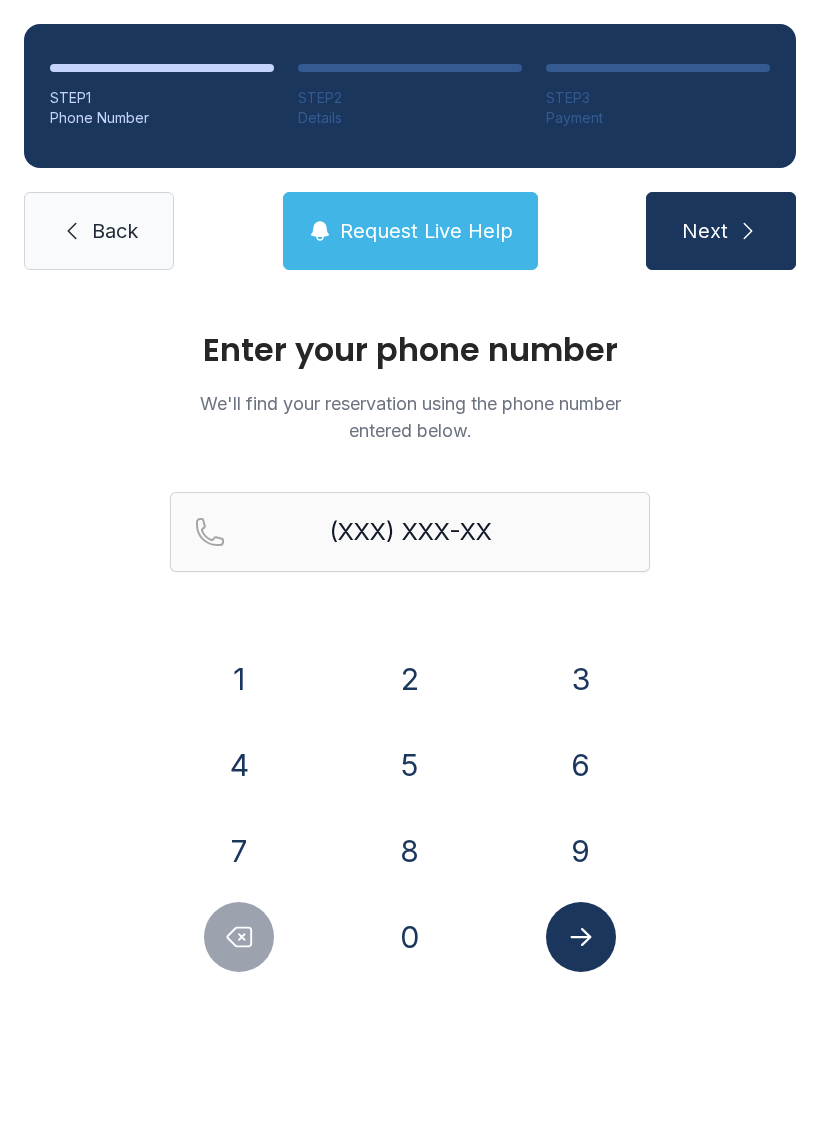 click on "7" at bounding box center (239, 679) 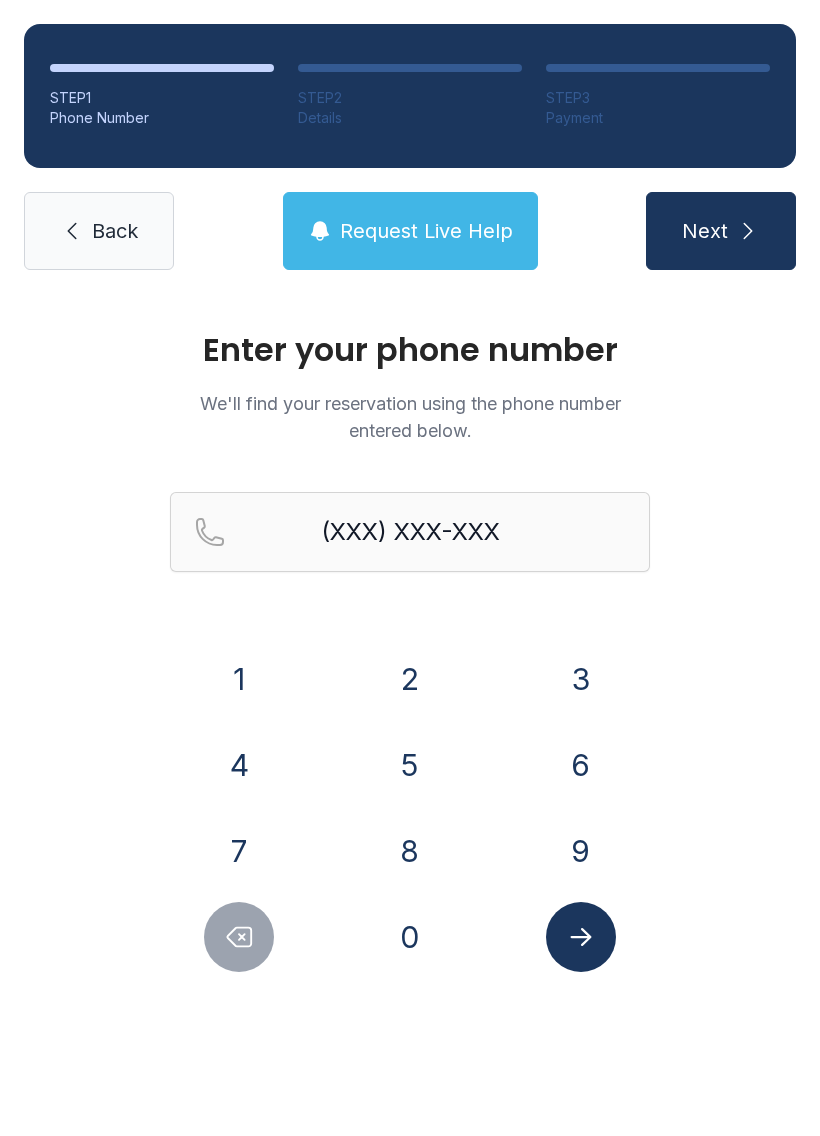 click on "5" at bounding box center (239, 679) 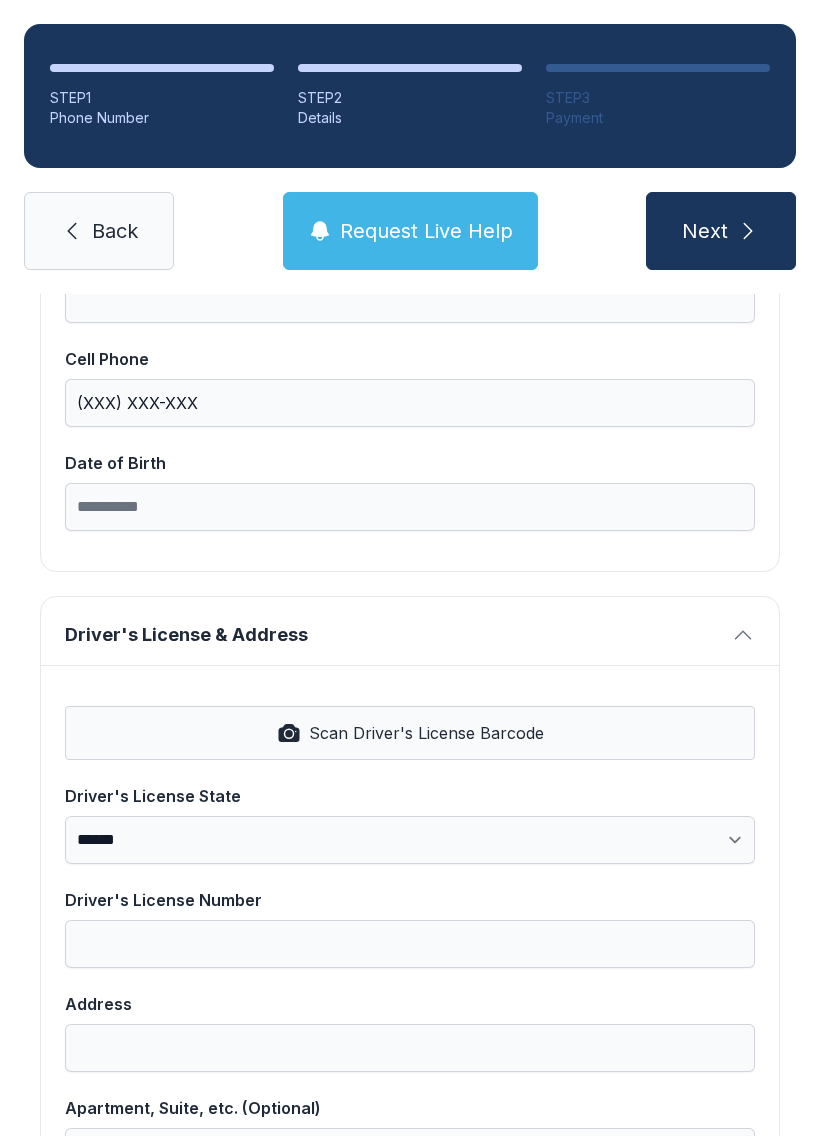scroll, scrollTop: 491, scrollLeft: 0, axis: vertical 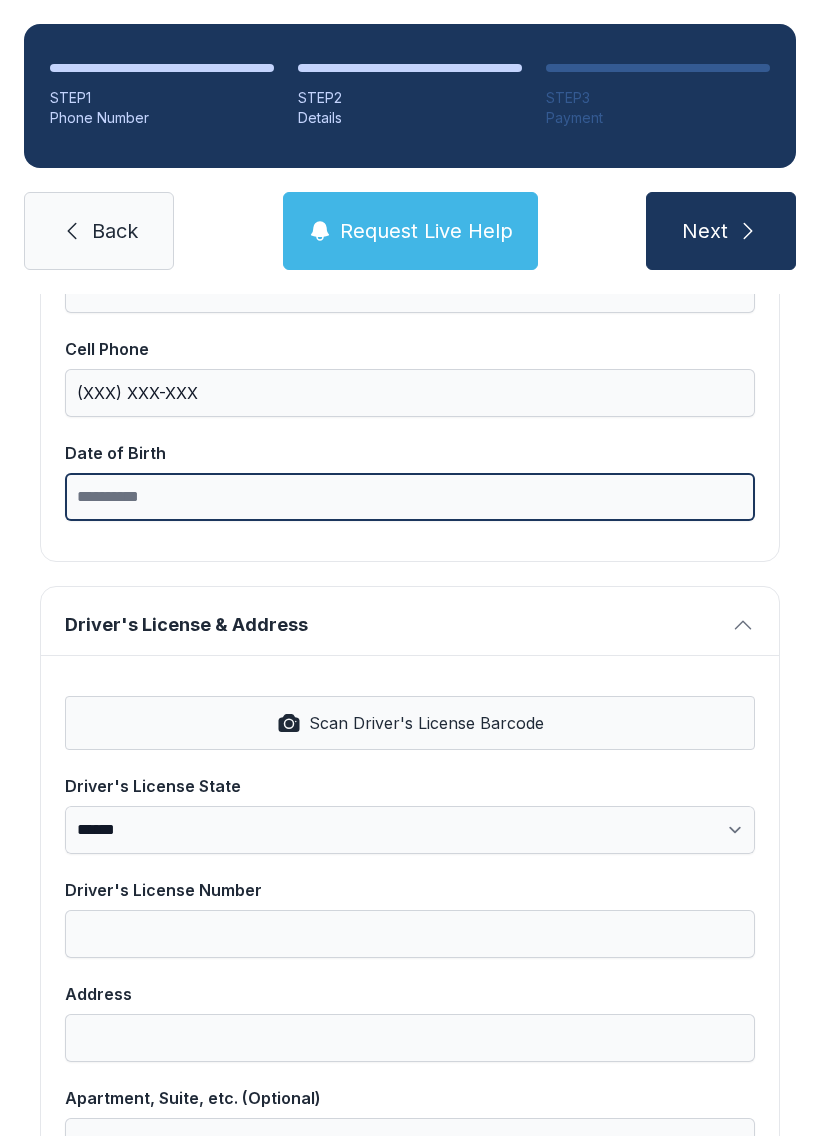 click on "Date of Birth" at bounding box center [410, 497] 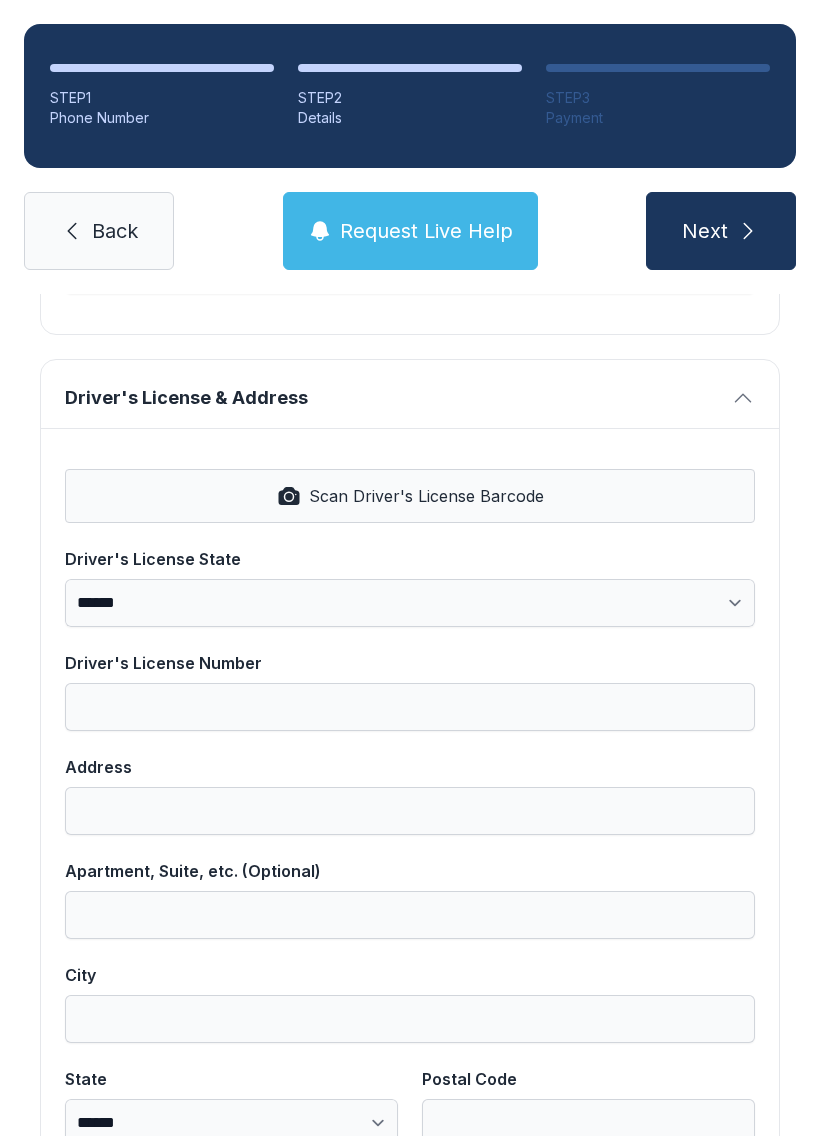 scroll, scrollTop: 740, scrollLeft: 0, axis: vertical 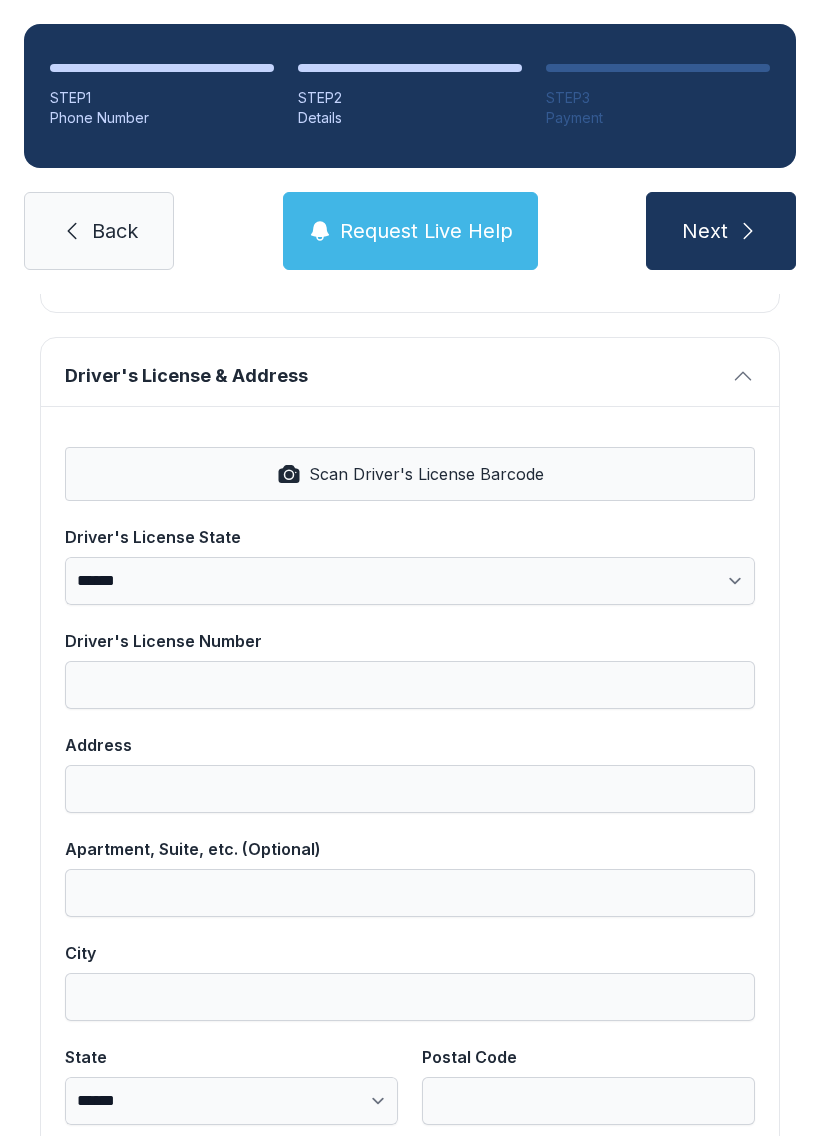 type on "**********" 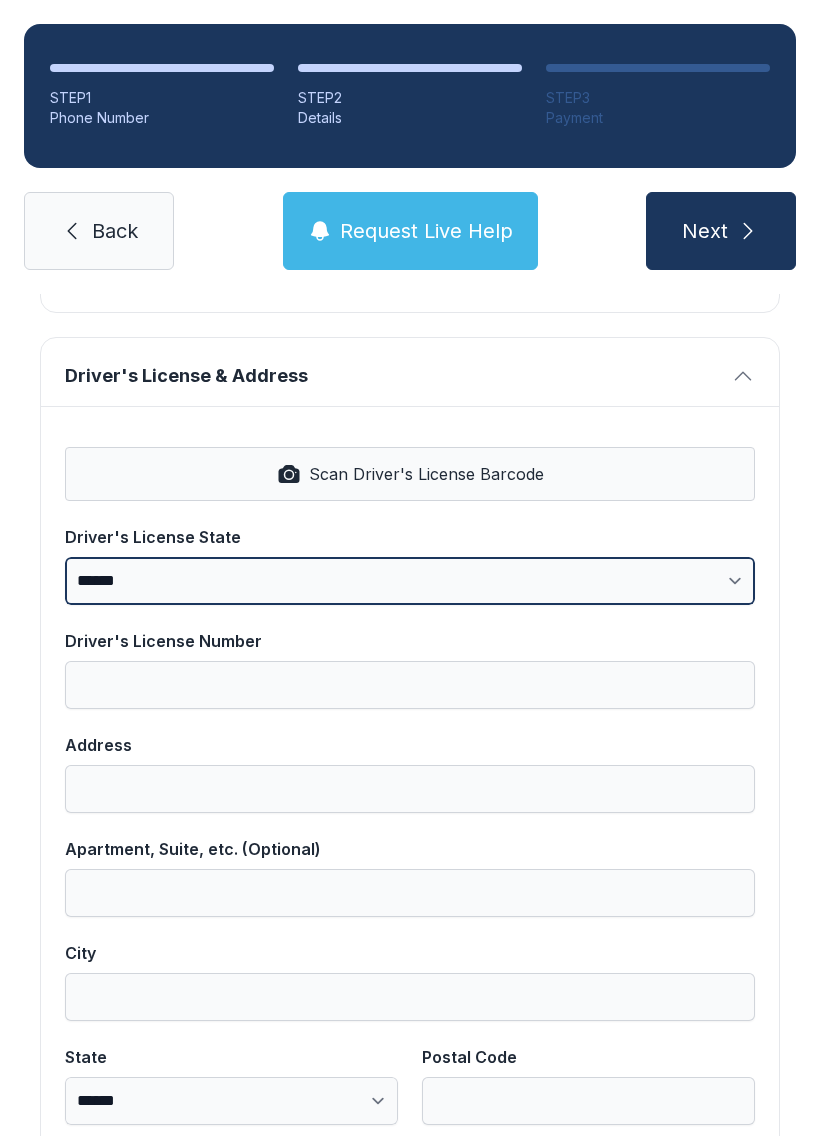 click on "**********" at bounding box center [410, 581] 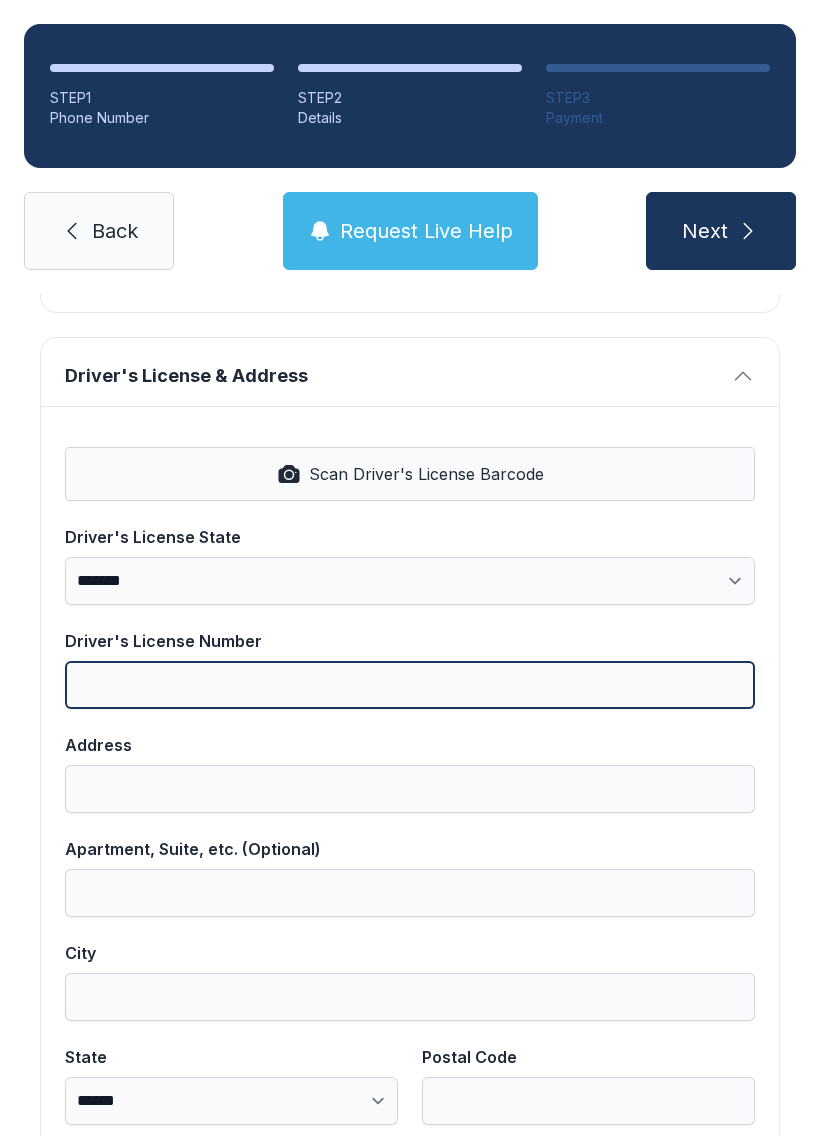 click on "Driver's License Number" at bounding box center (410, 685) 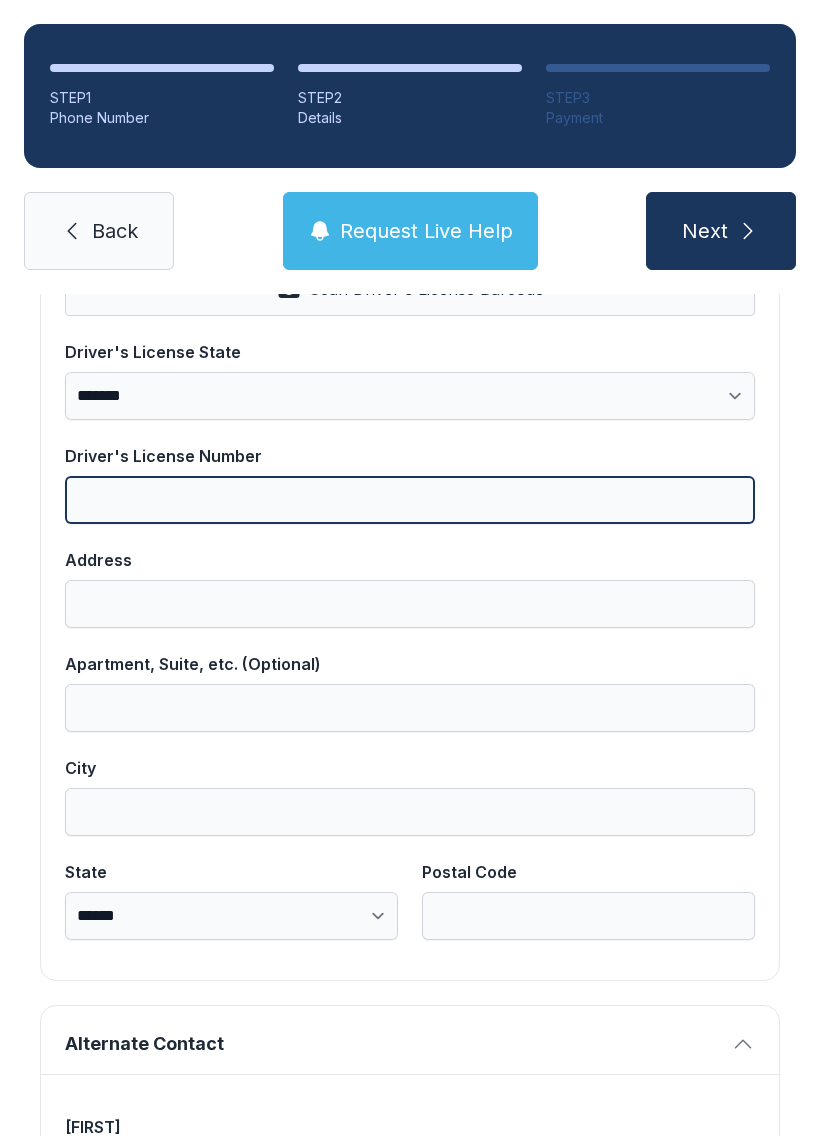scroll, scrollTop: 927, scrollLeft: 0, axis: vertical 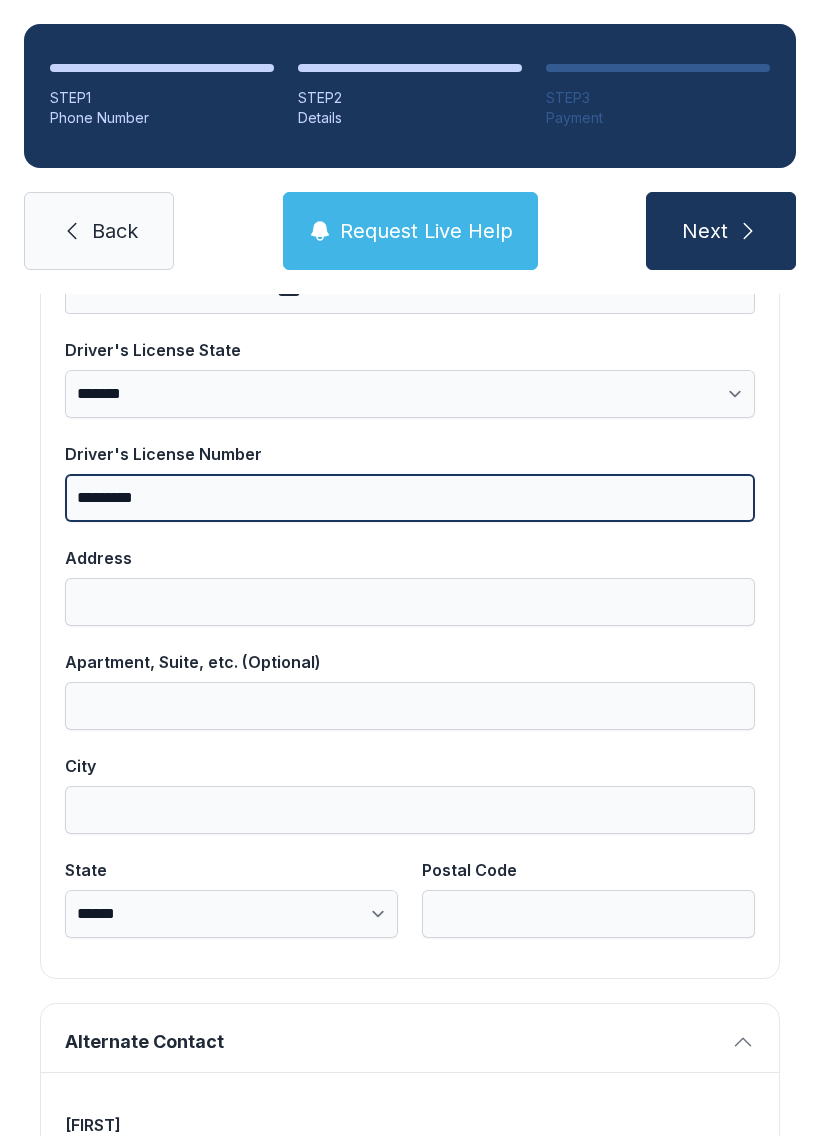 type on "*********" 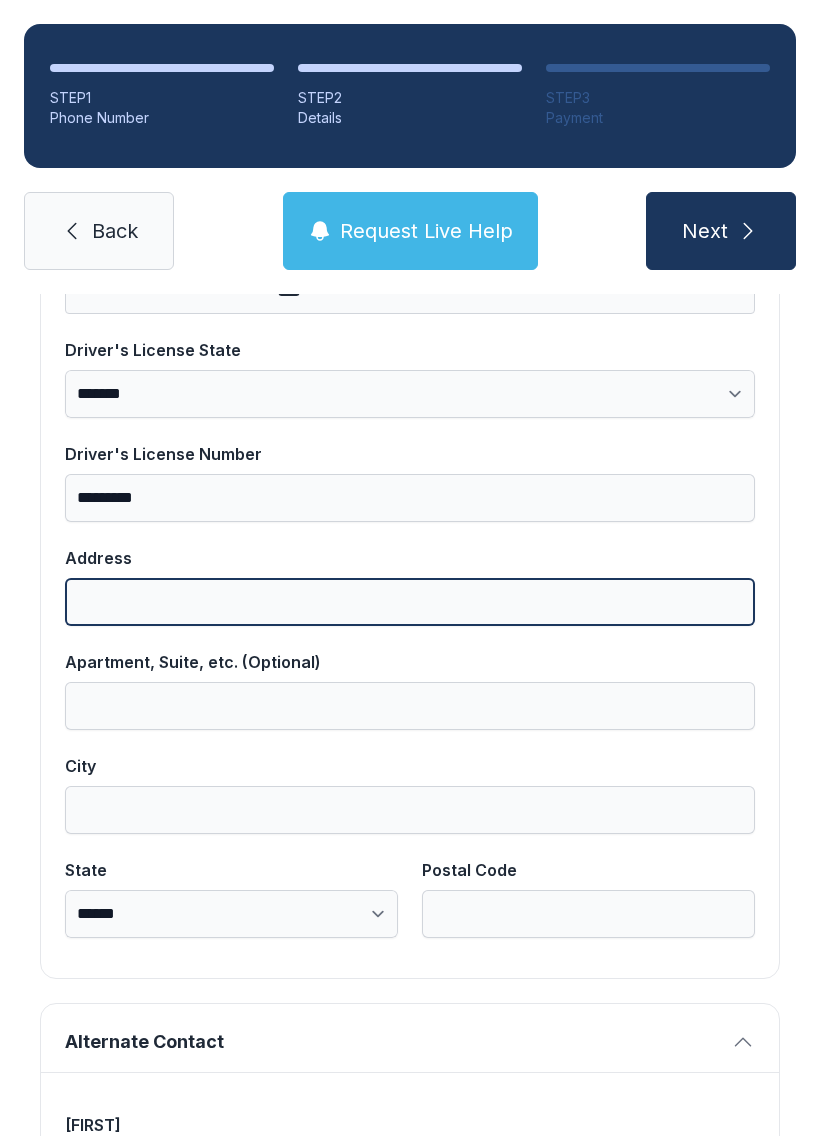 click on "Address" at bounding box center (410, 602) 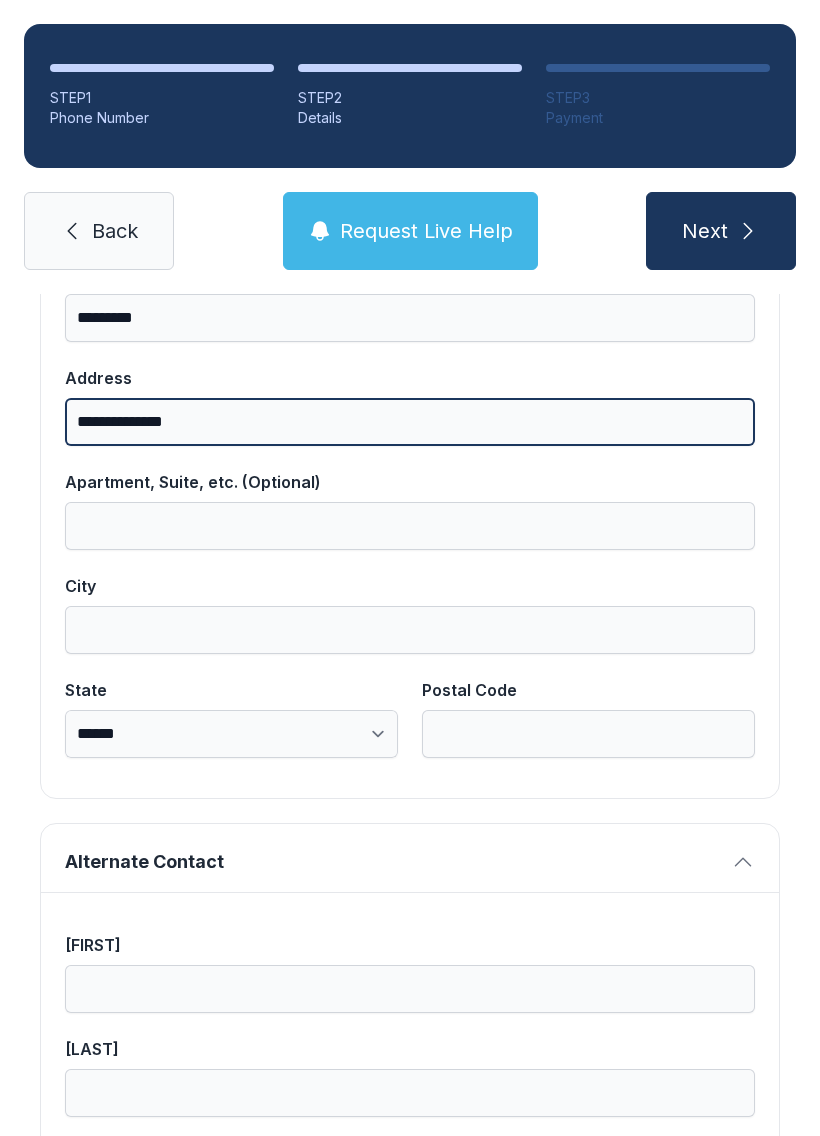 scroll, scrollTop: 1109, scrollLeft: 0, axis: vertical 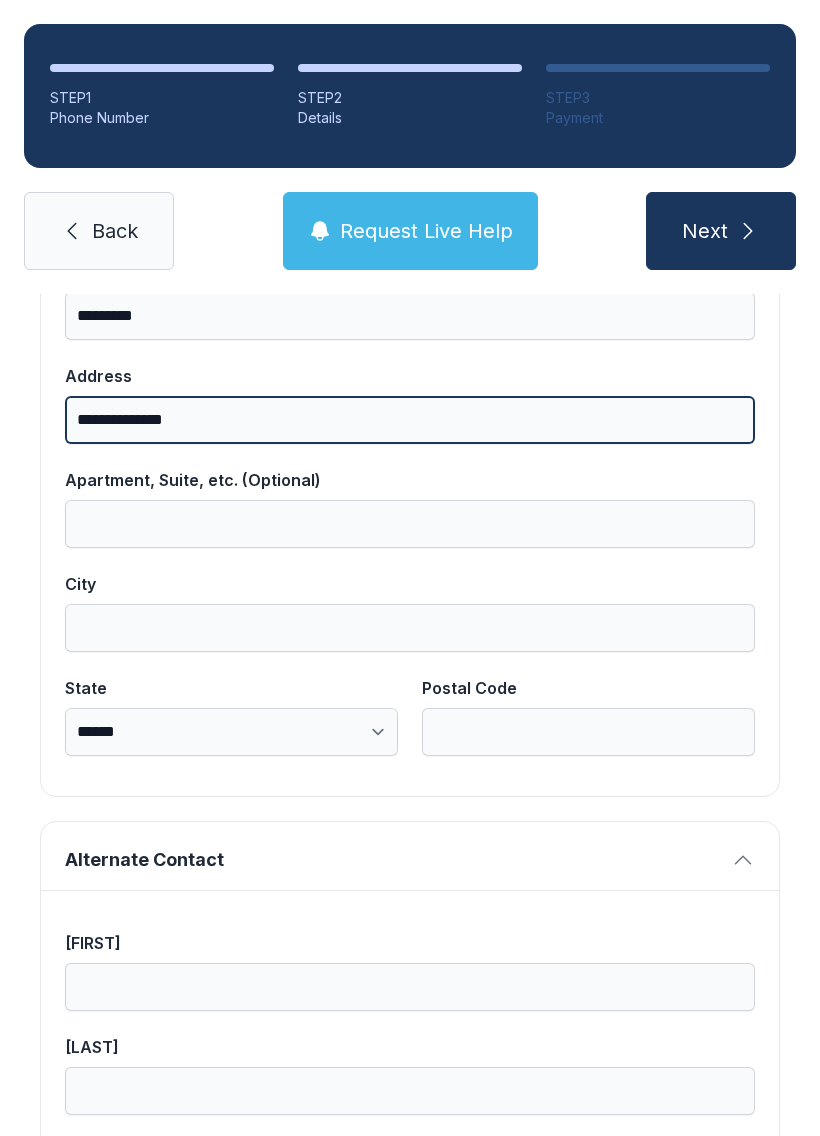 type on "**********" 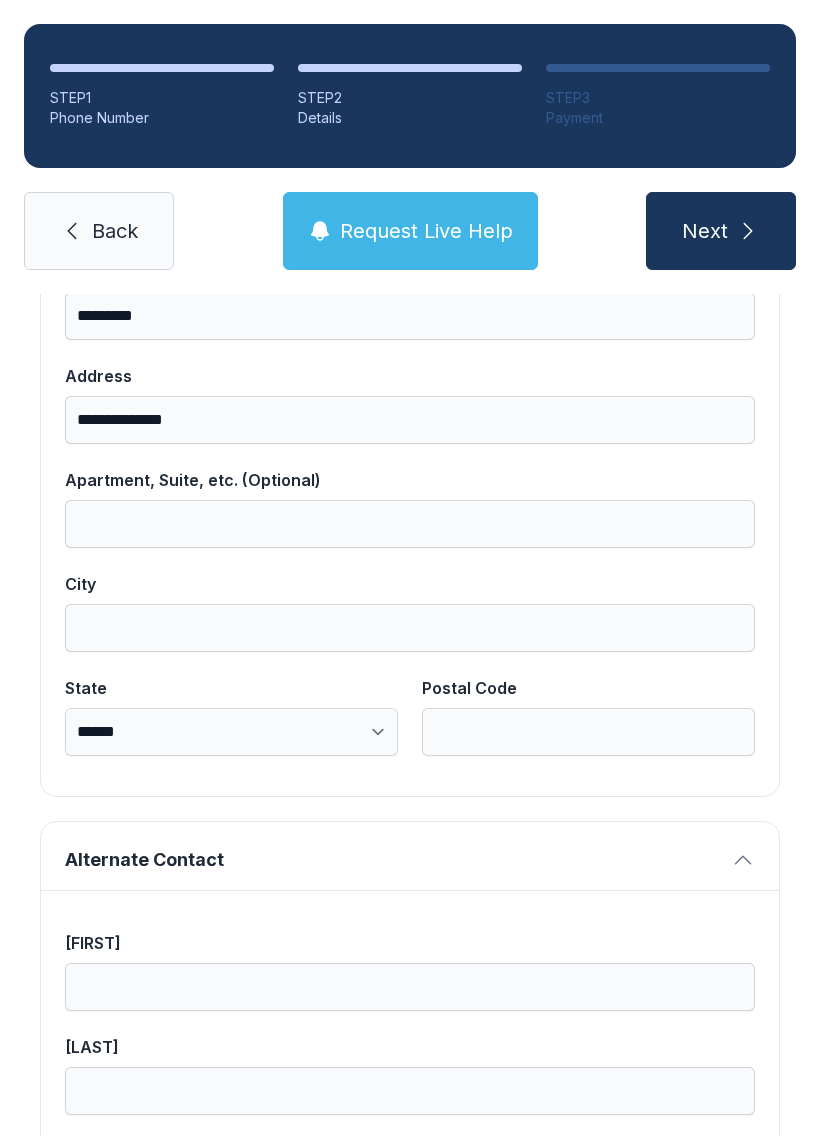 click on "City" at bounding box center [410, 196] 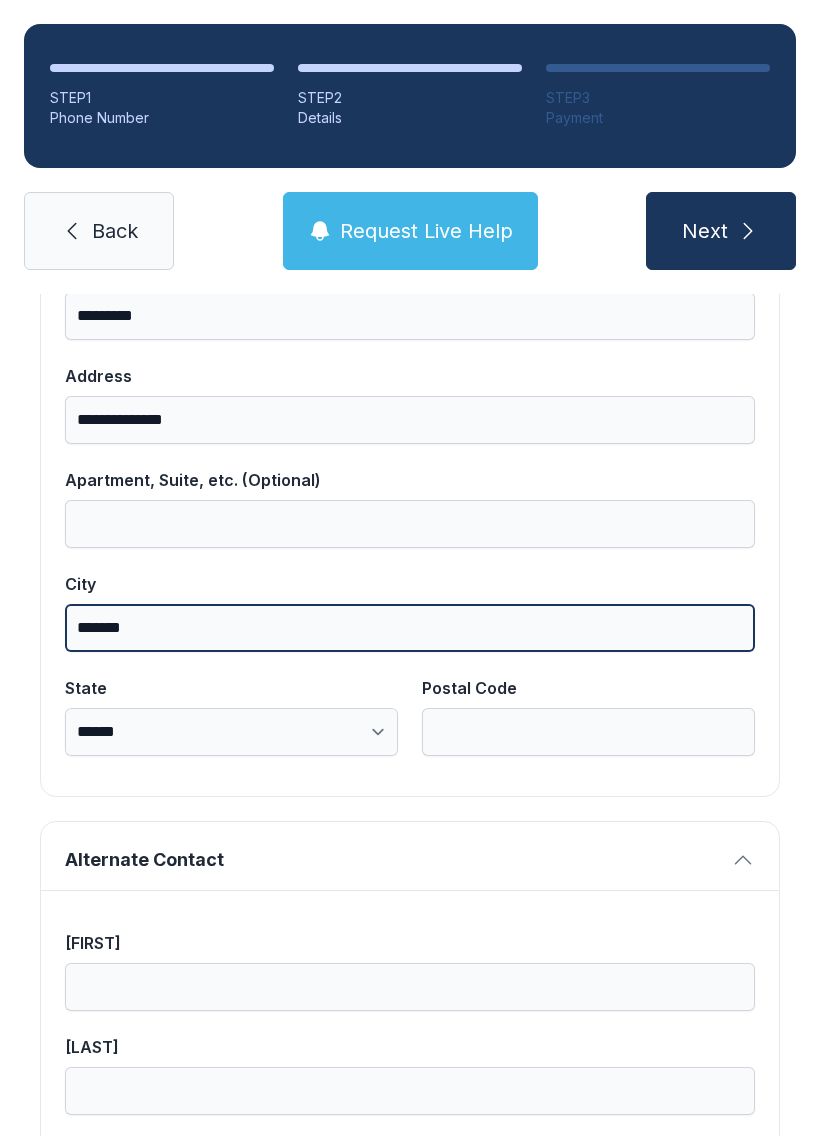 type on "*******" 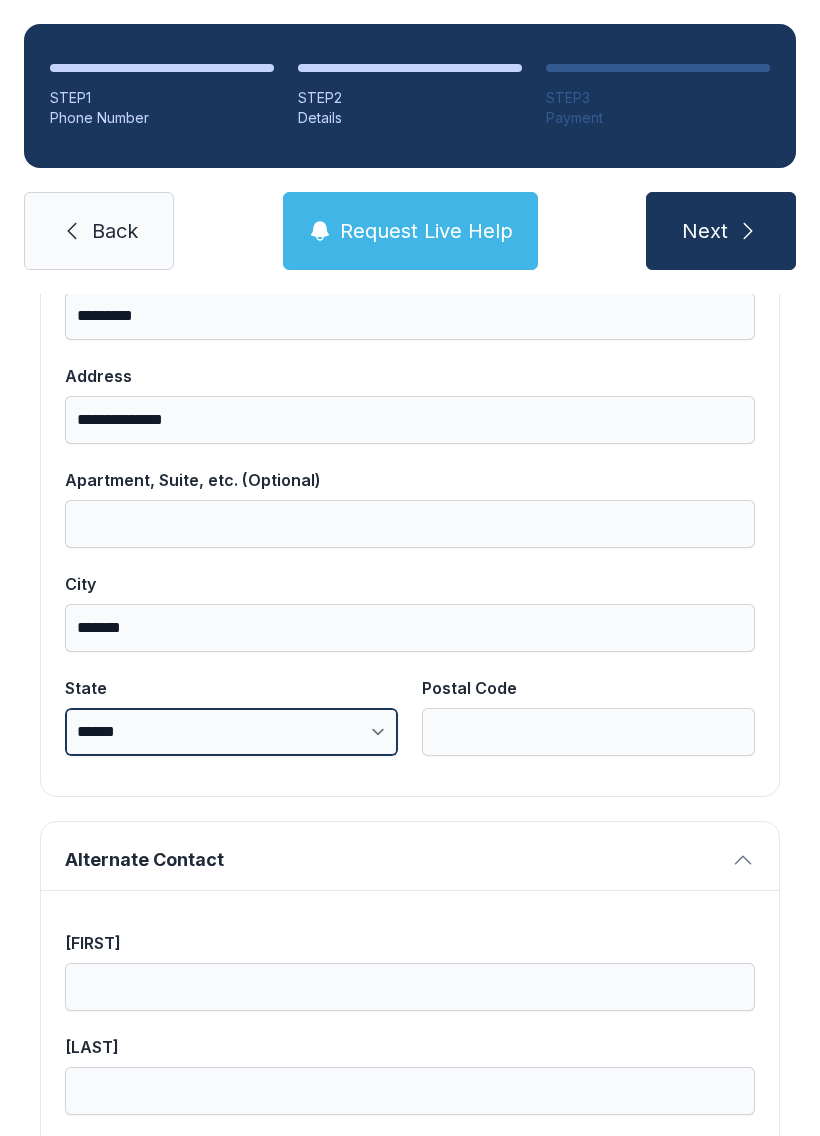click on "**********" at bounding box center (231, 732) 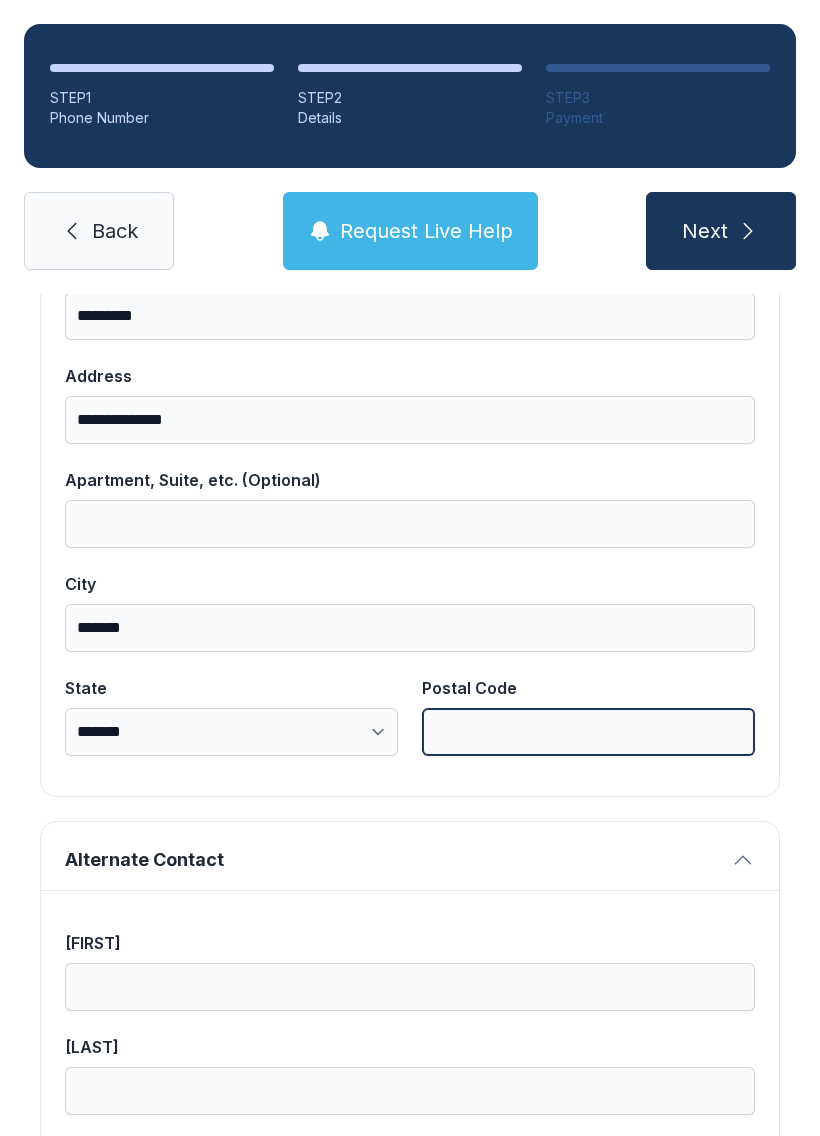 click on "Postal Code" at bounding box center [588, 732] 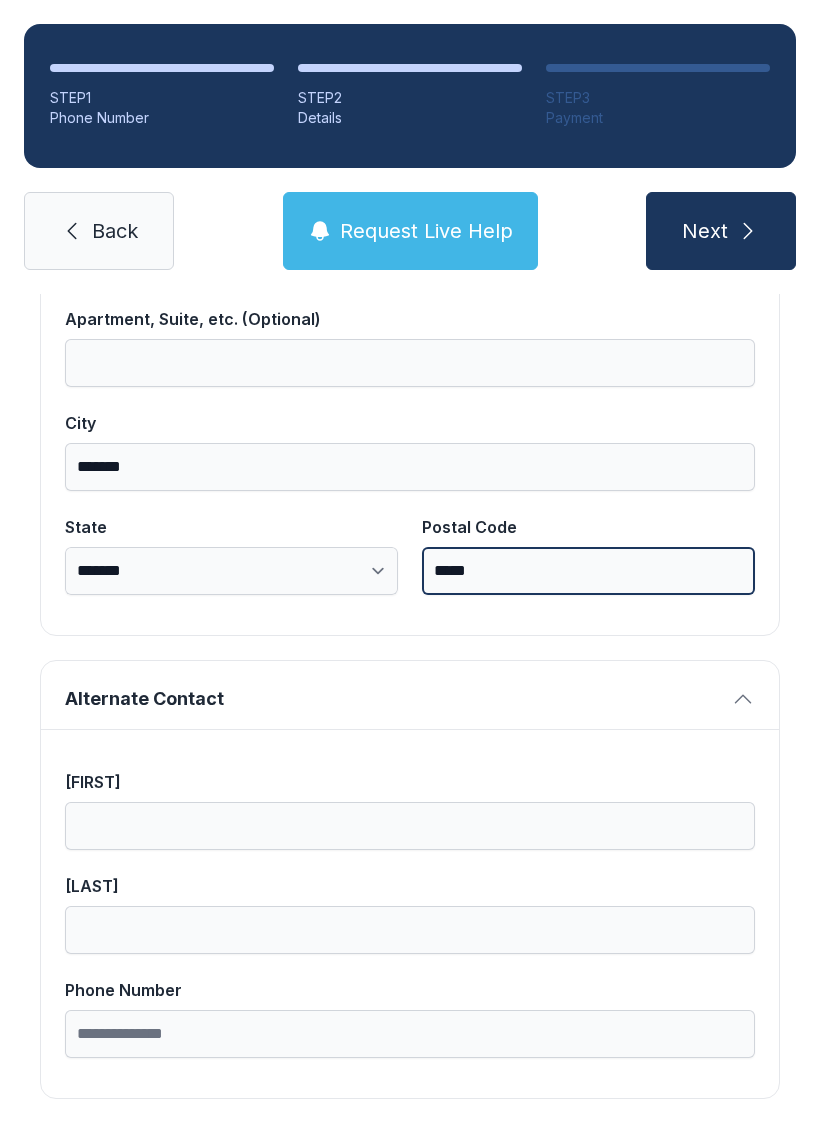 scroll, scrollTop: 1269, scrollLeft: 0, axis: vertical 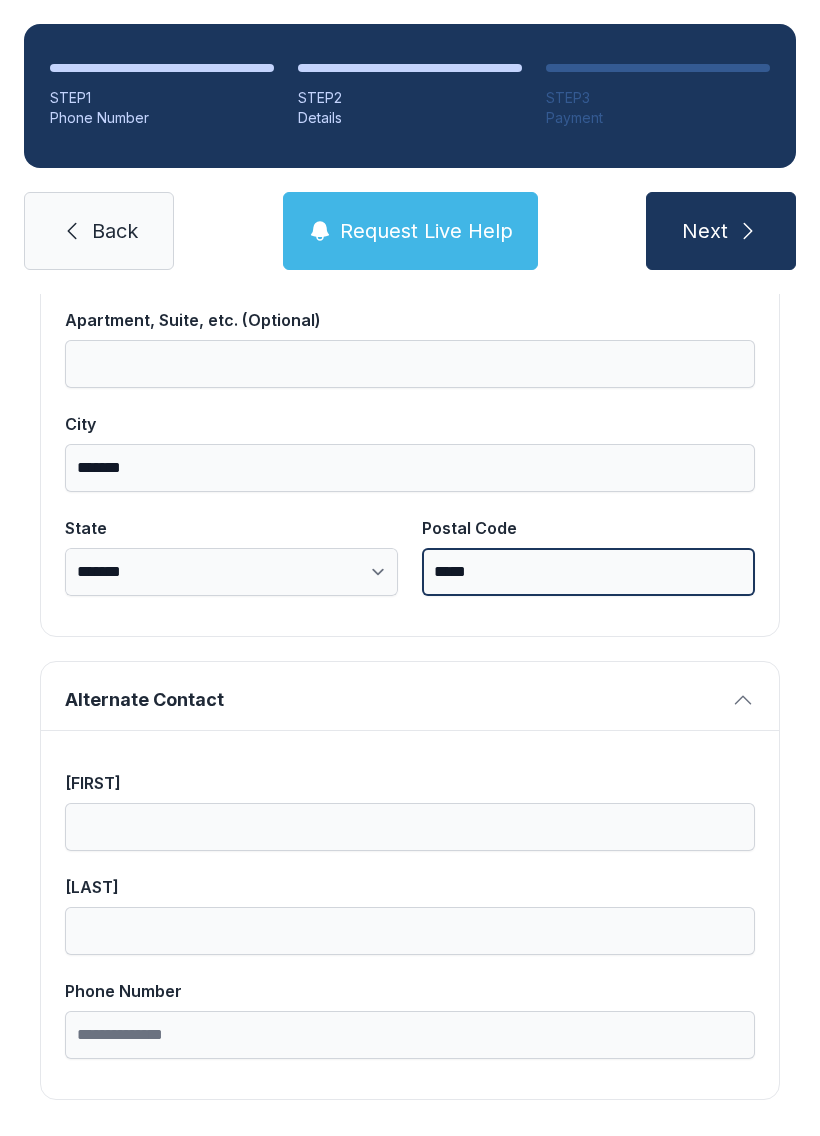 type on "*****" 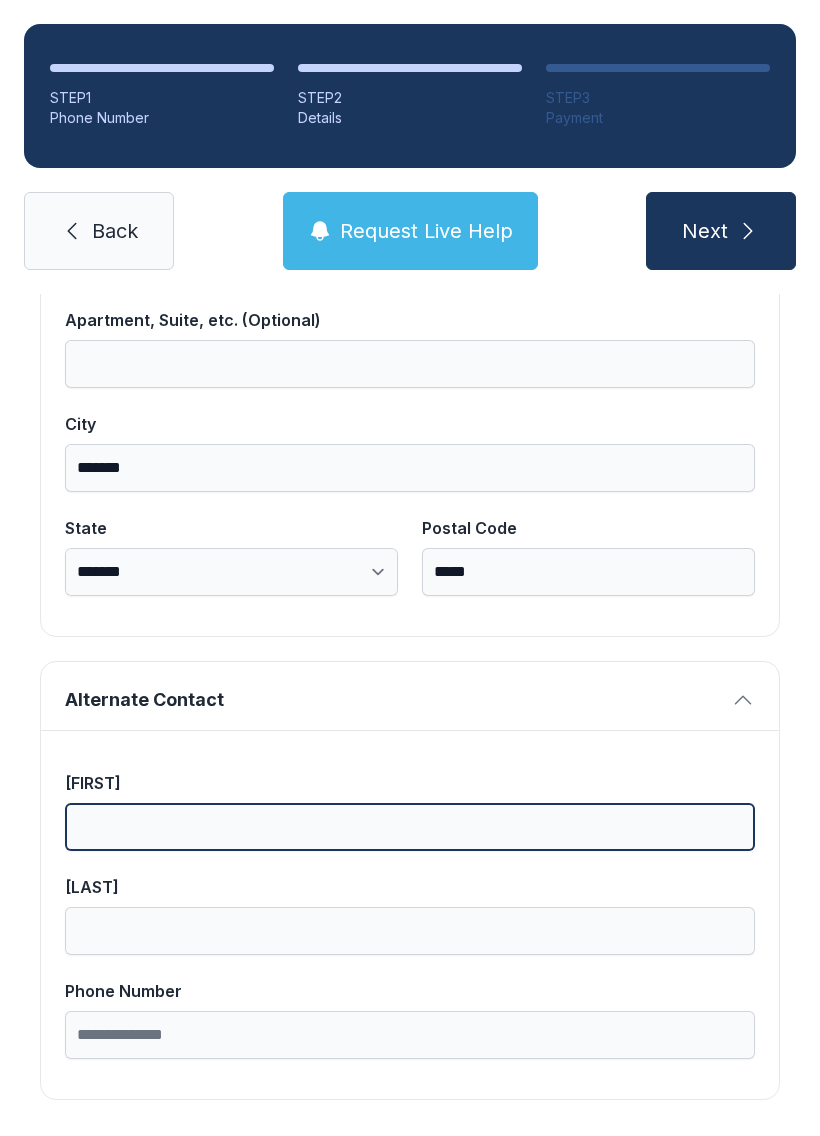 scroll, scrollTop: 44, scrollLeft: 0, axis: vertical 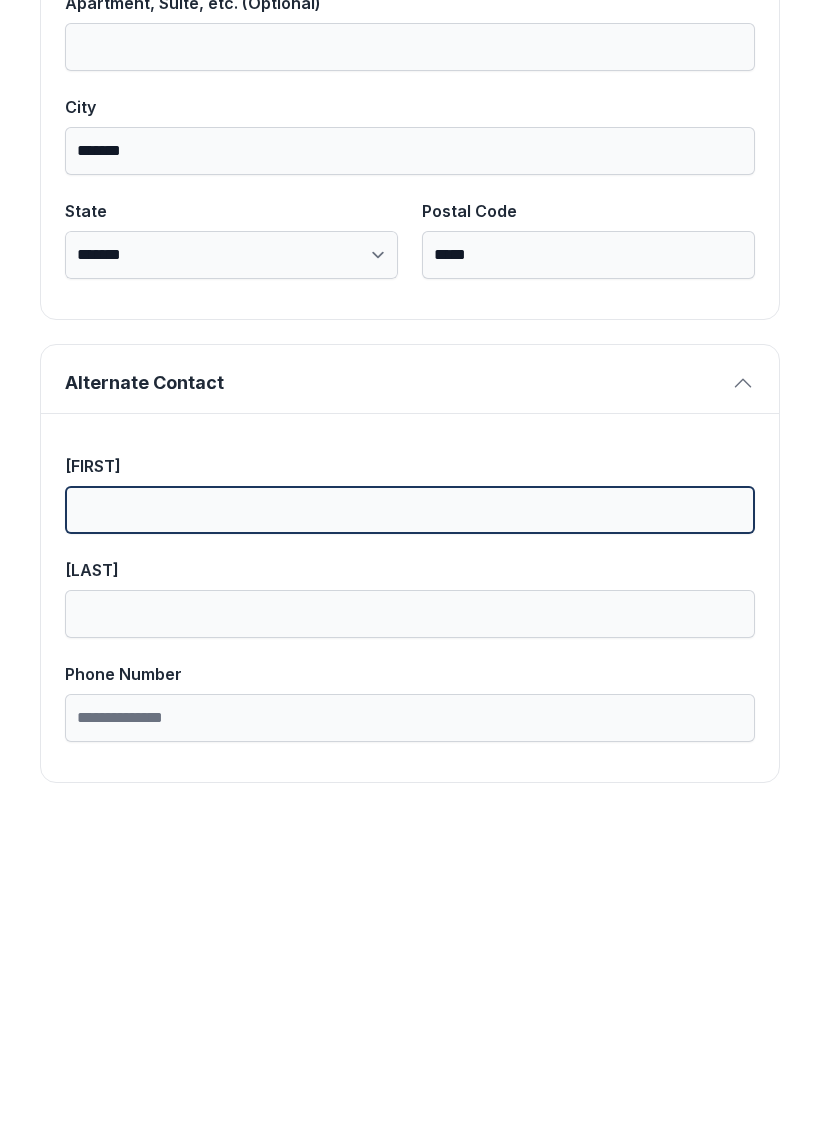 click on "[FIRST]" at bounding box center (410, 827) 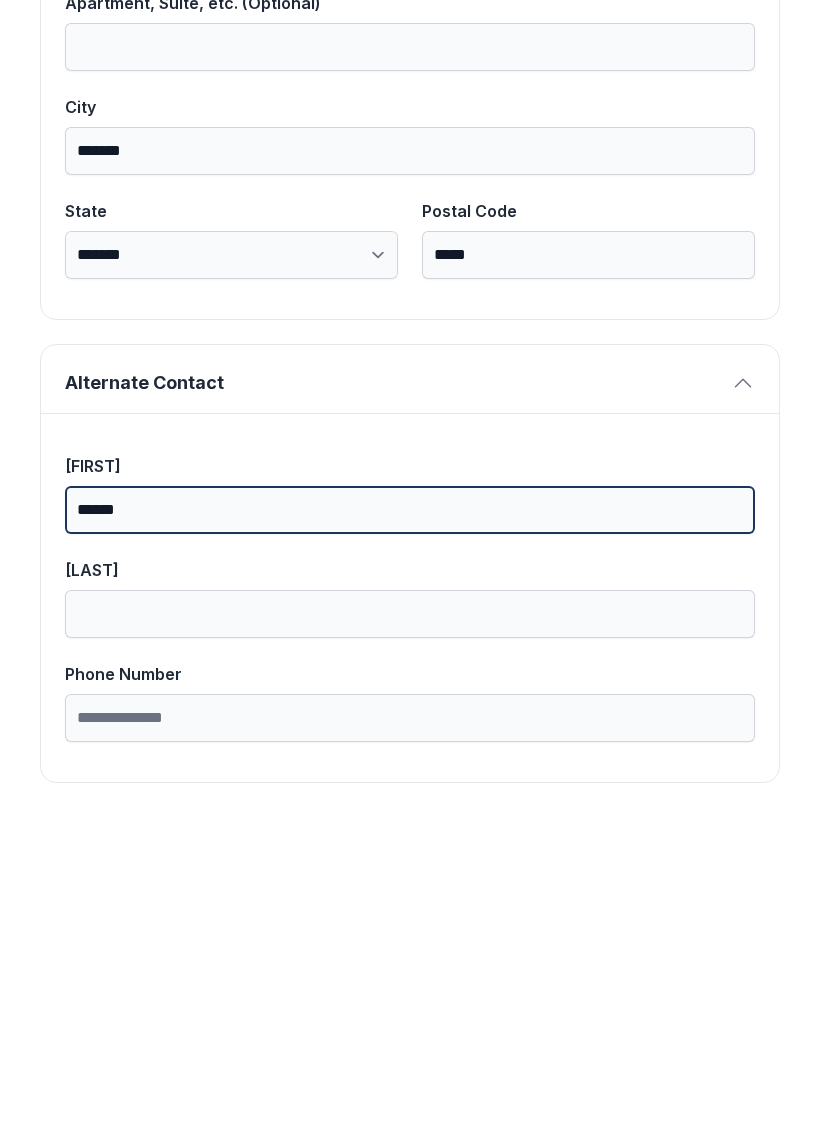 type on "*****" 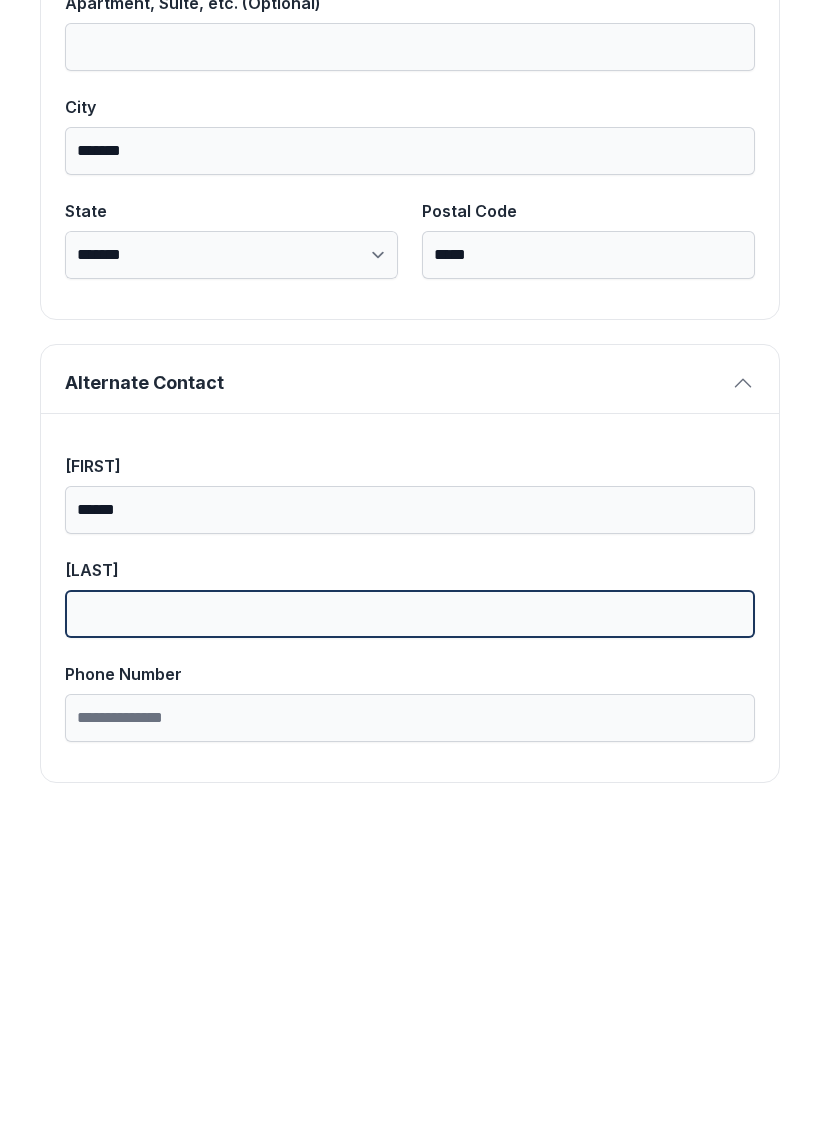 click on "[LAST]" at bounding box center [410, 931] 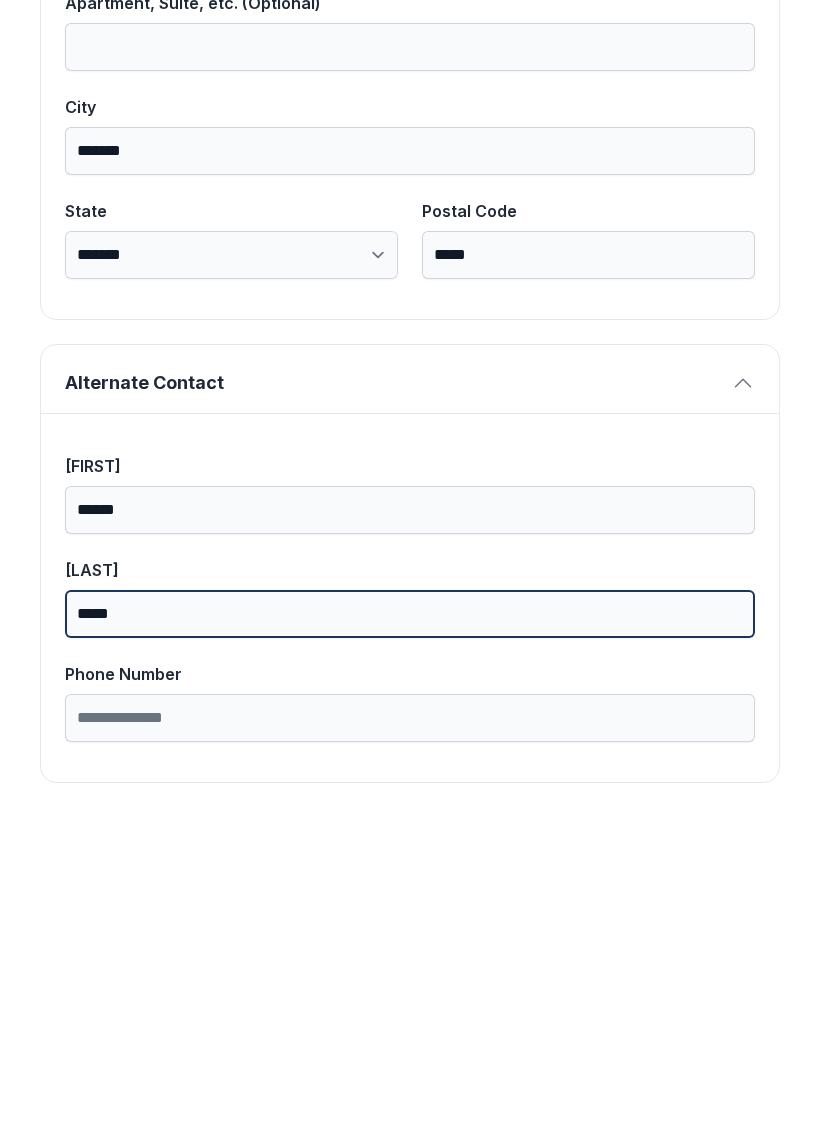 type on "*****" 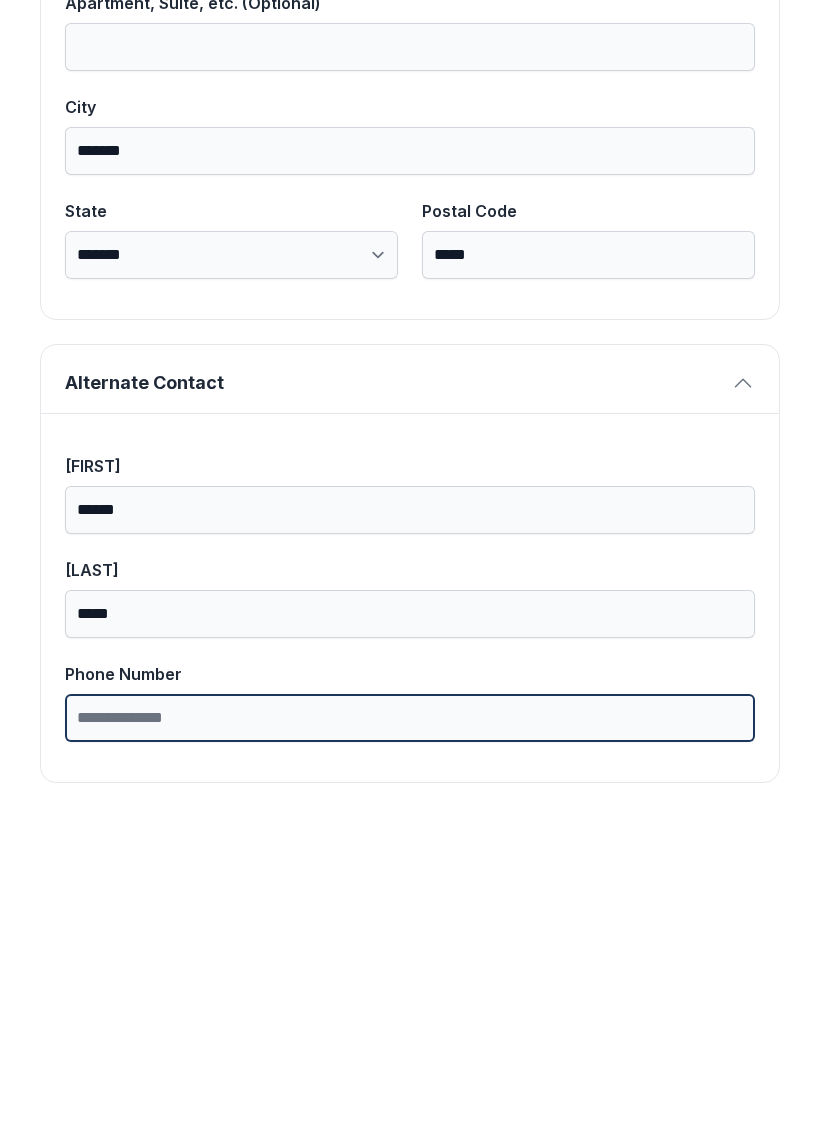 click on "Phone Number" at bounding box center (410, 1035) 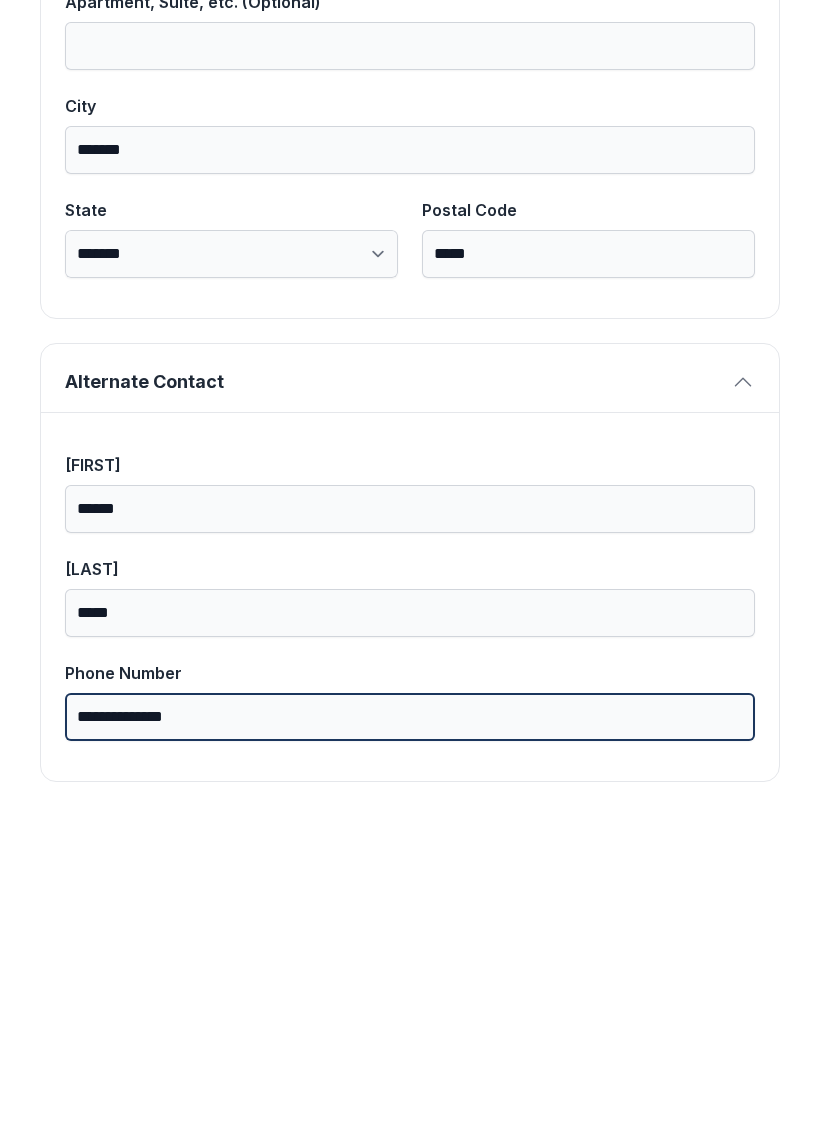 scroll, scrollTop: 1269, scrollLeft: 0, axis: vertical 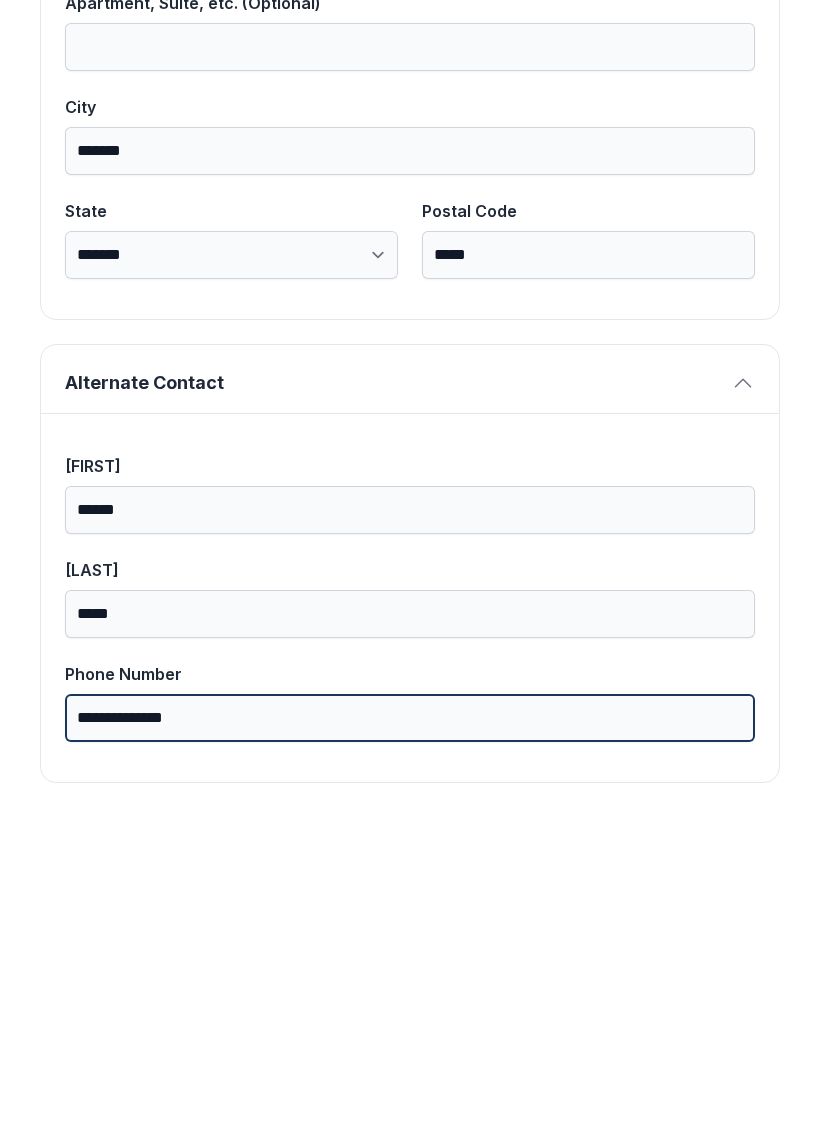 type on "**********" 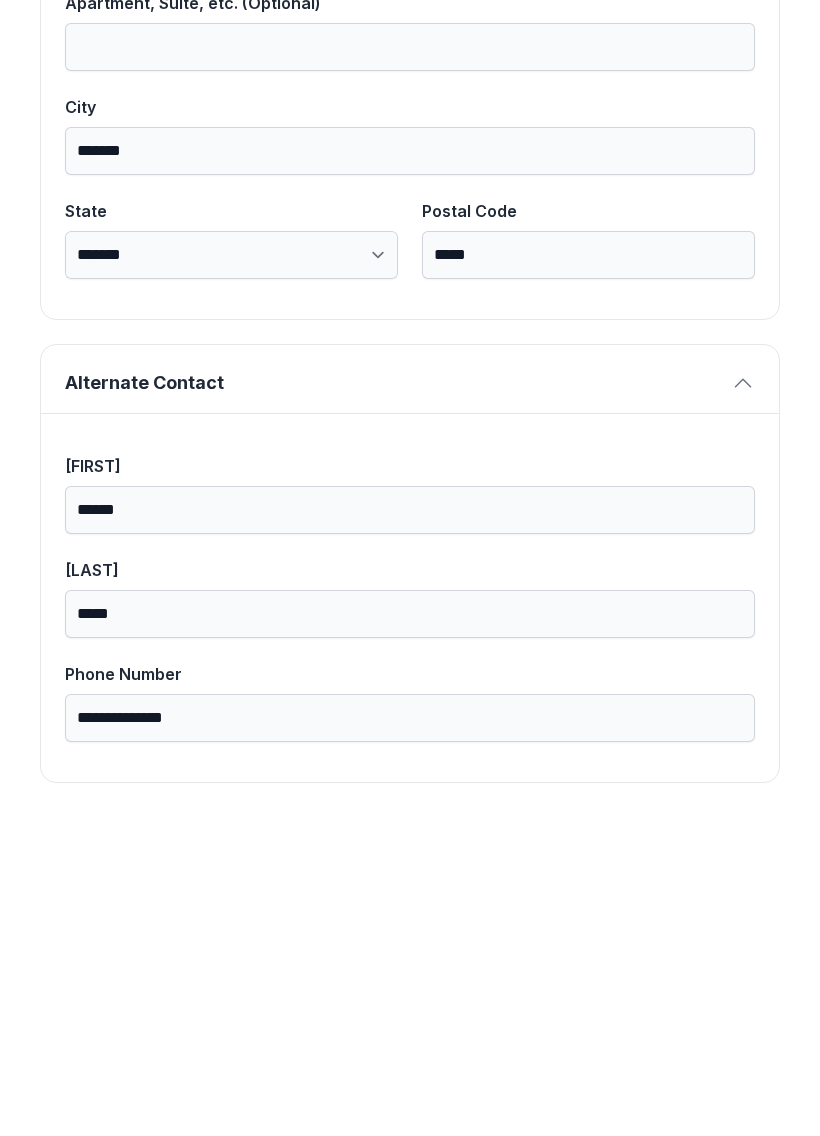 scroll, scrollTop: 43, scrollLeft: 0, axis: vertical 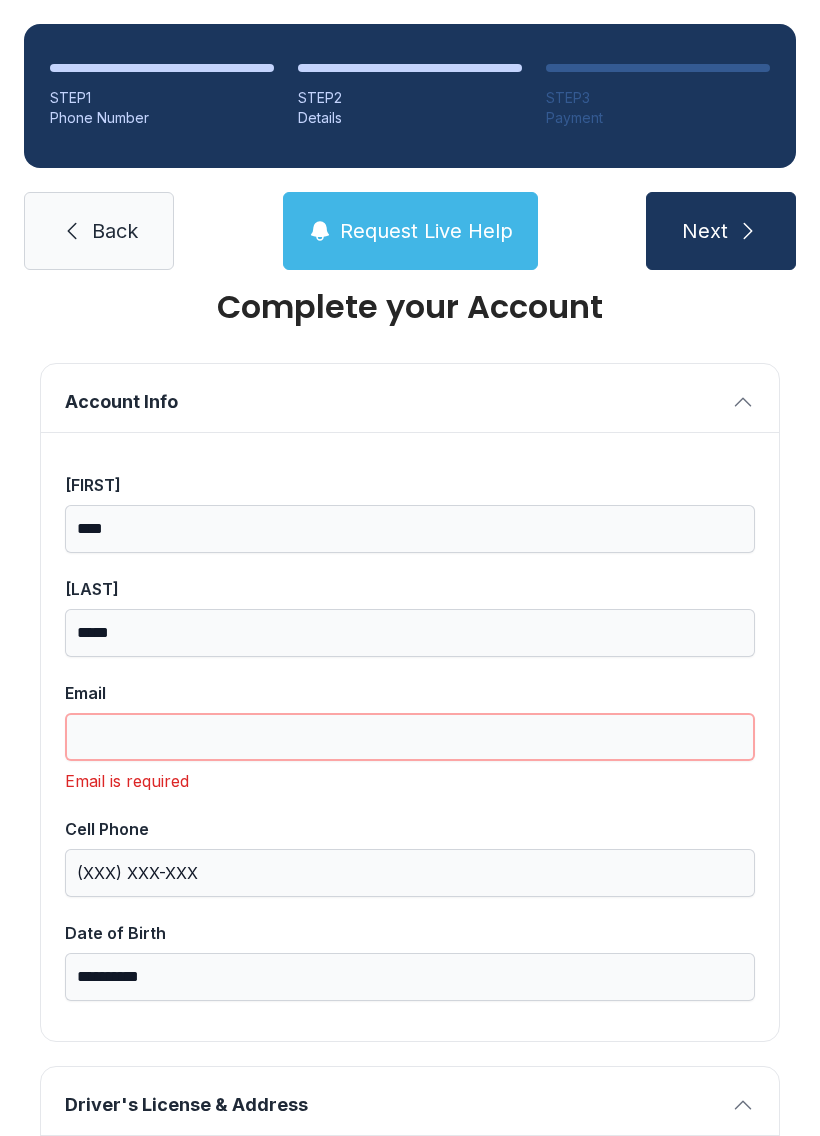click on "Email" at bounding box center [410, 737] 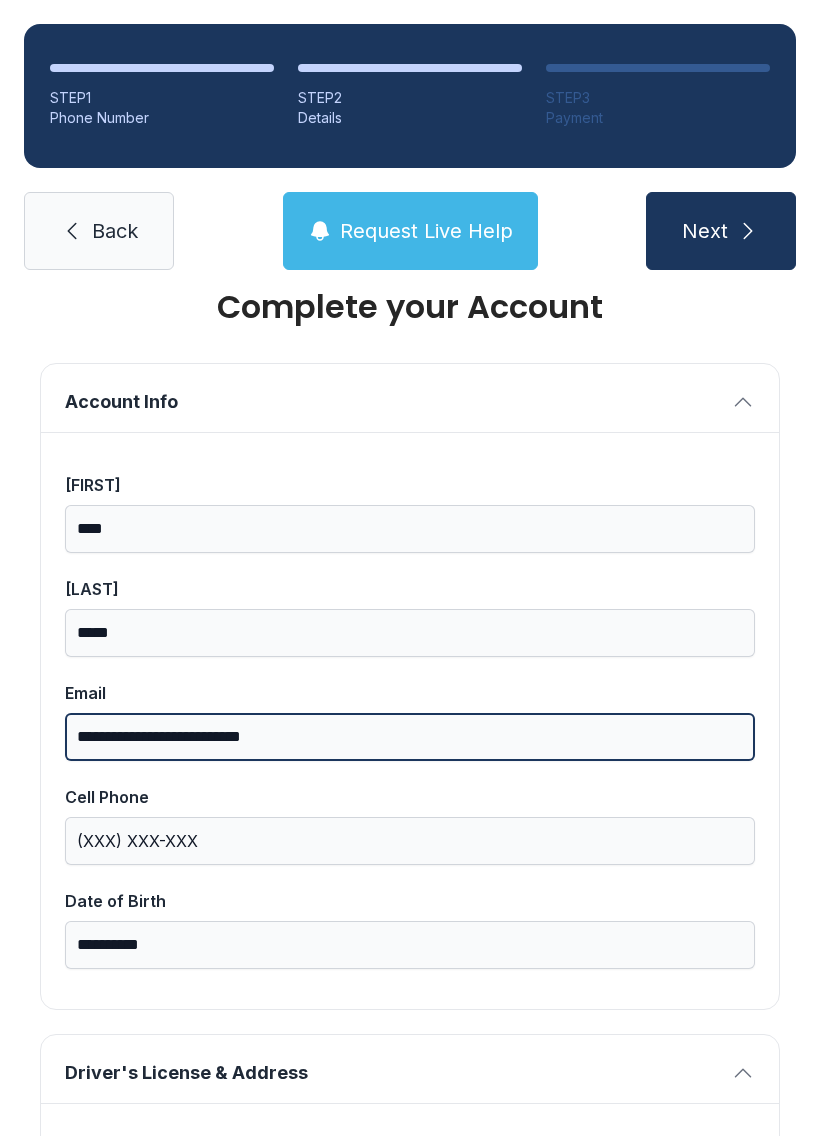 type on "**********" 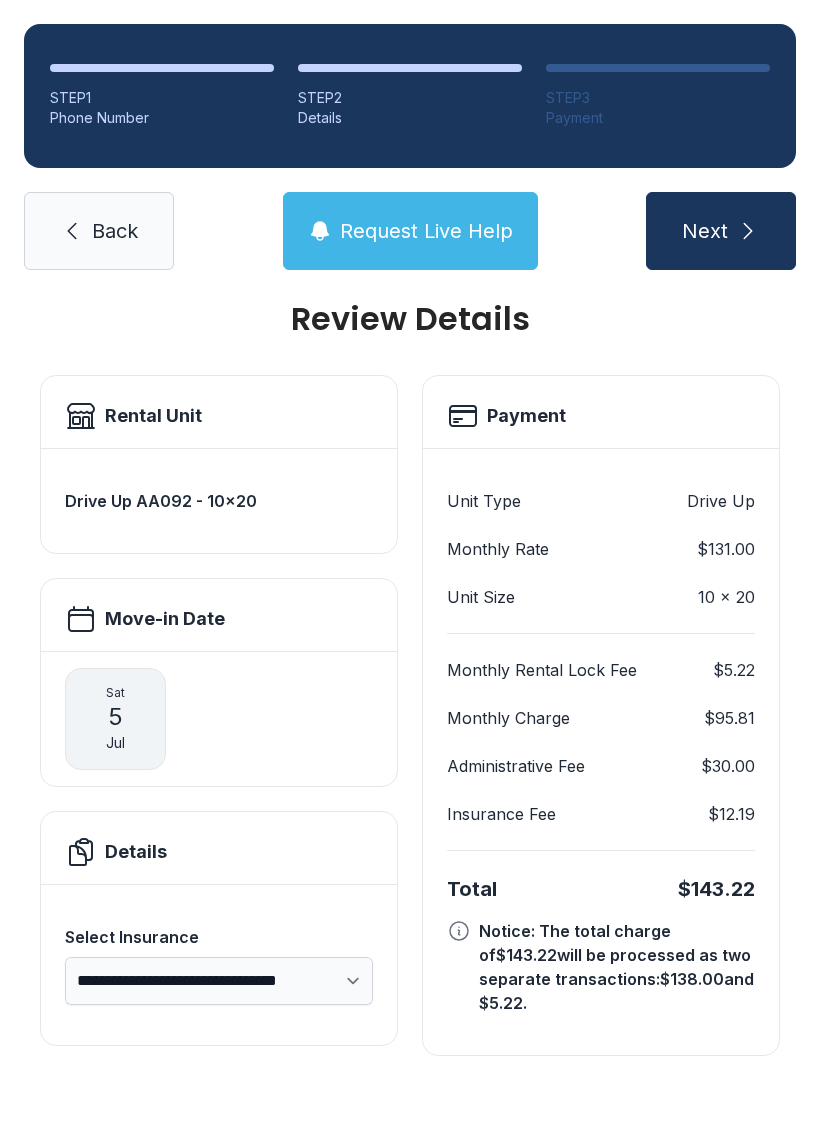 scroll, scrollTop: 0, scrollLeft: 0, axis: both 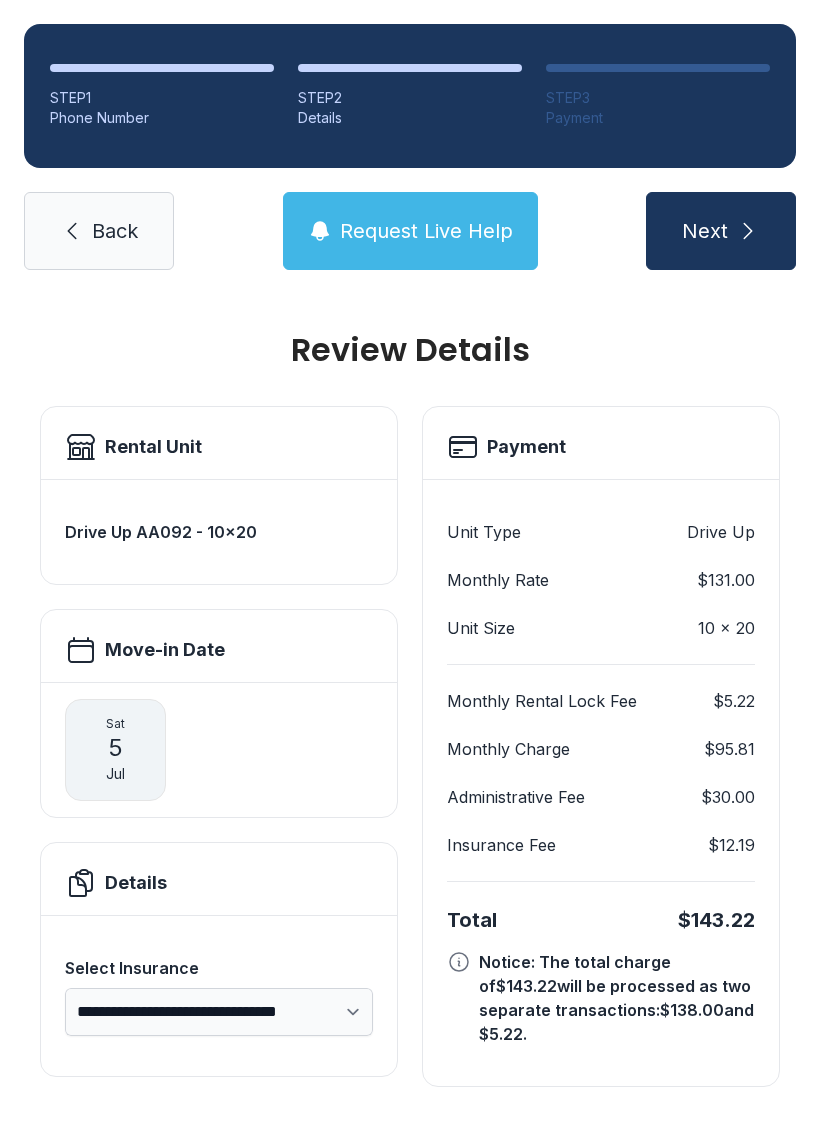 click on "Next" at bounding box center (721, 231) 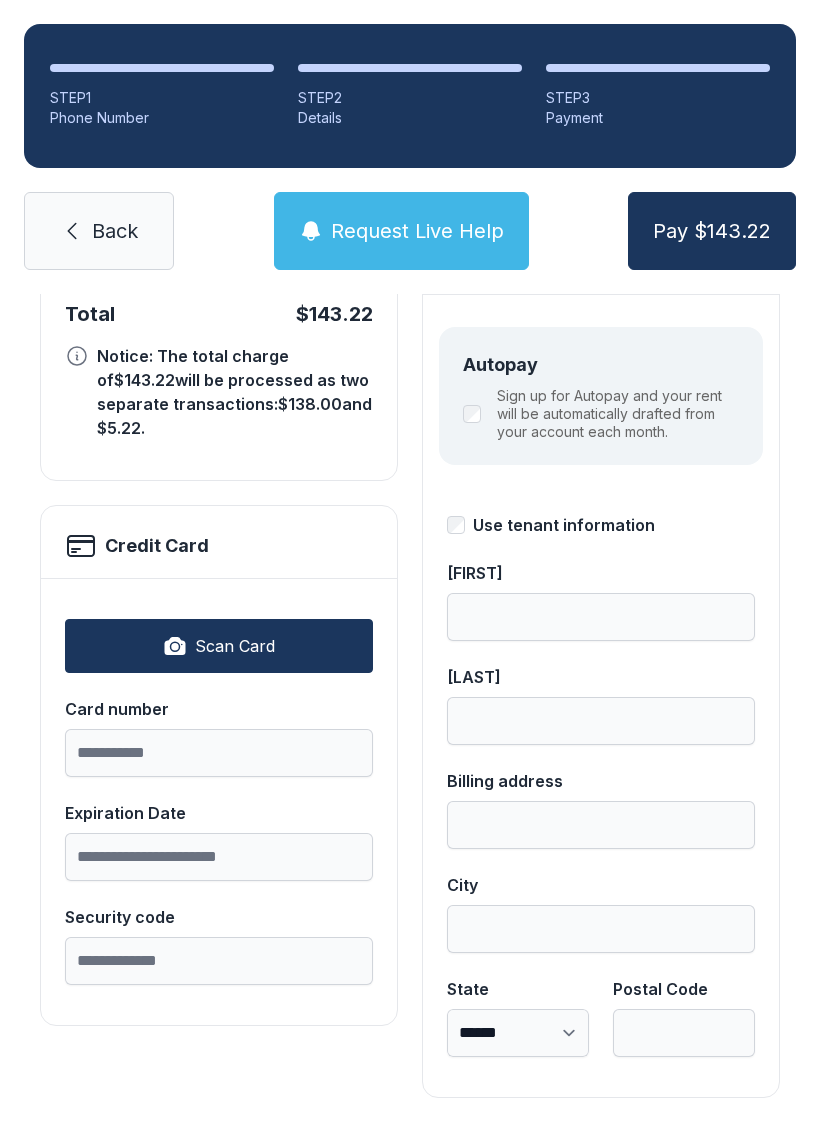 scroll, scrollTop: 218, scrollLeft: 0, axis: vertical 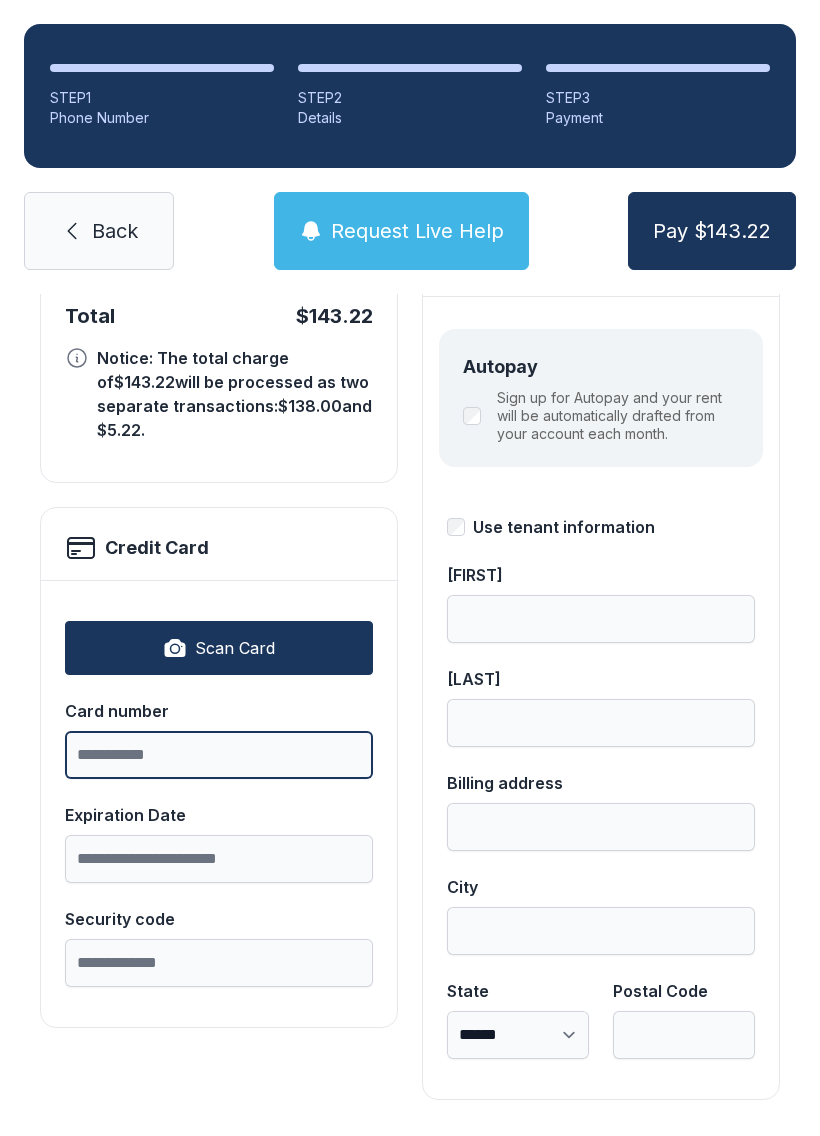 click on "Card number" at bounding box center [219, 755] 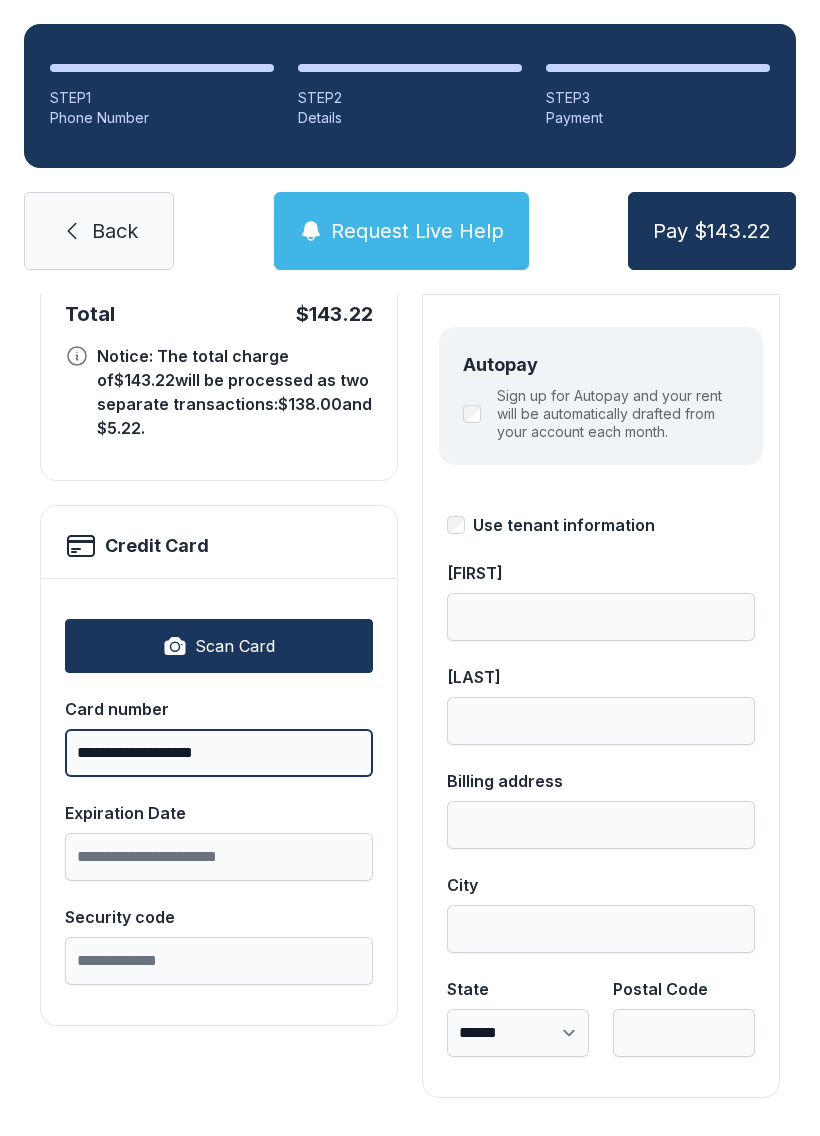 scroll, scrollTop: 218, scrollLeft: 0, axis: vertical 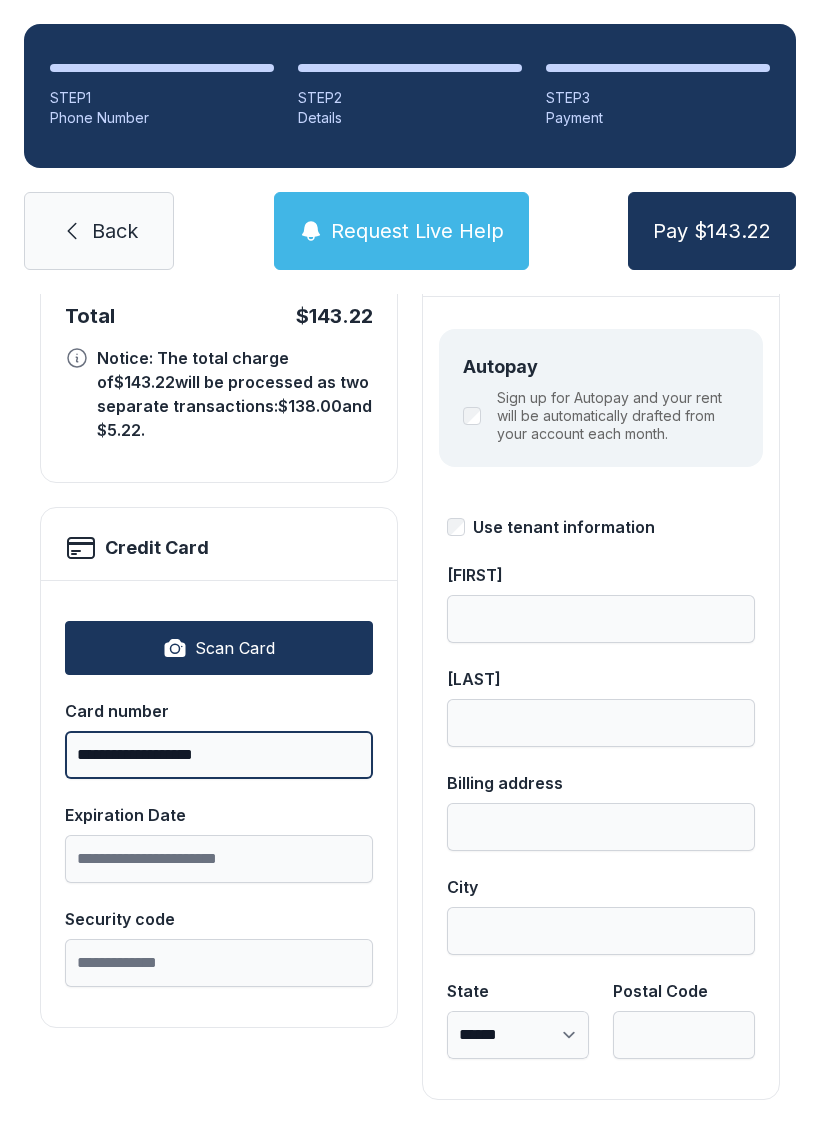 type on "**********" 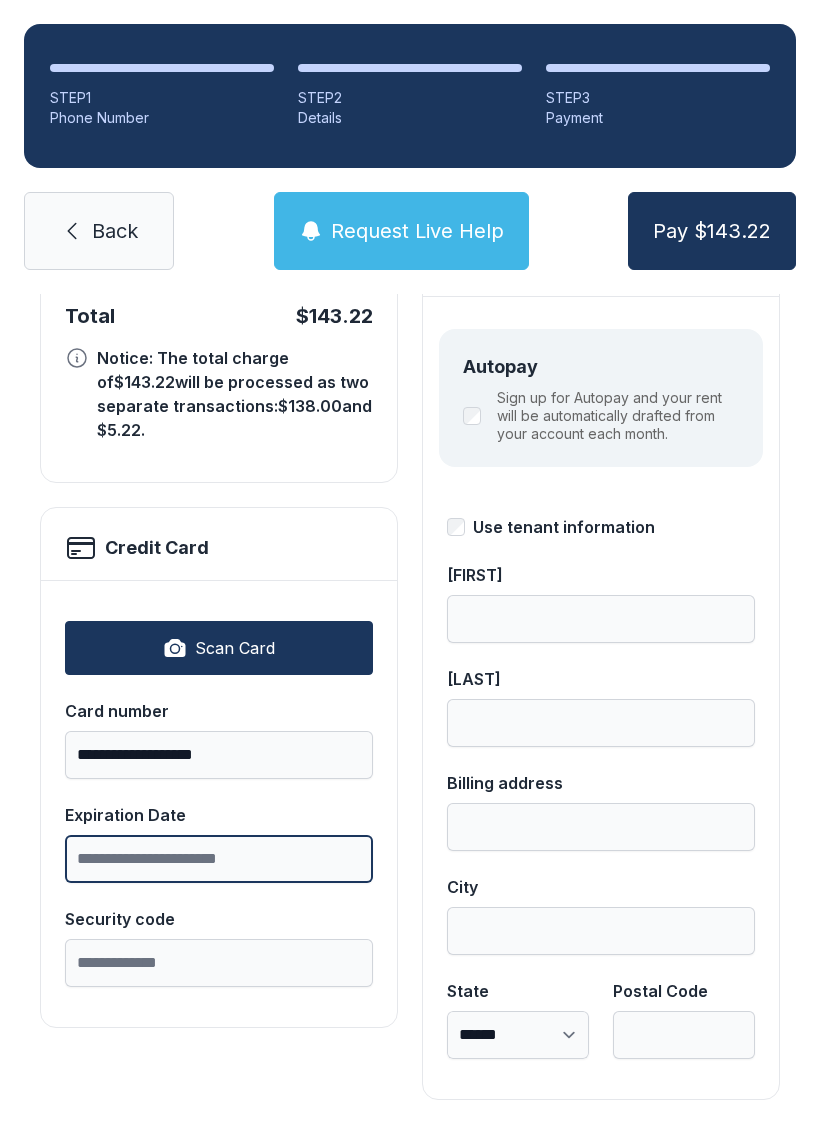 scroll, scrollTop: 44, scrollLeft: 0, axis: vertical 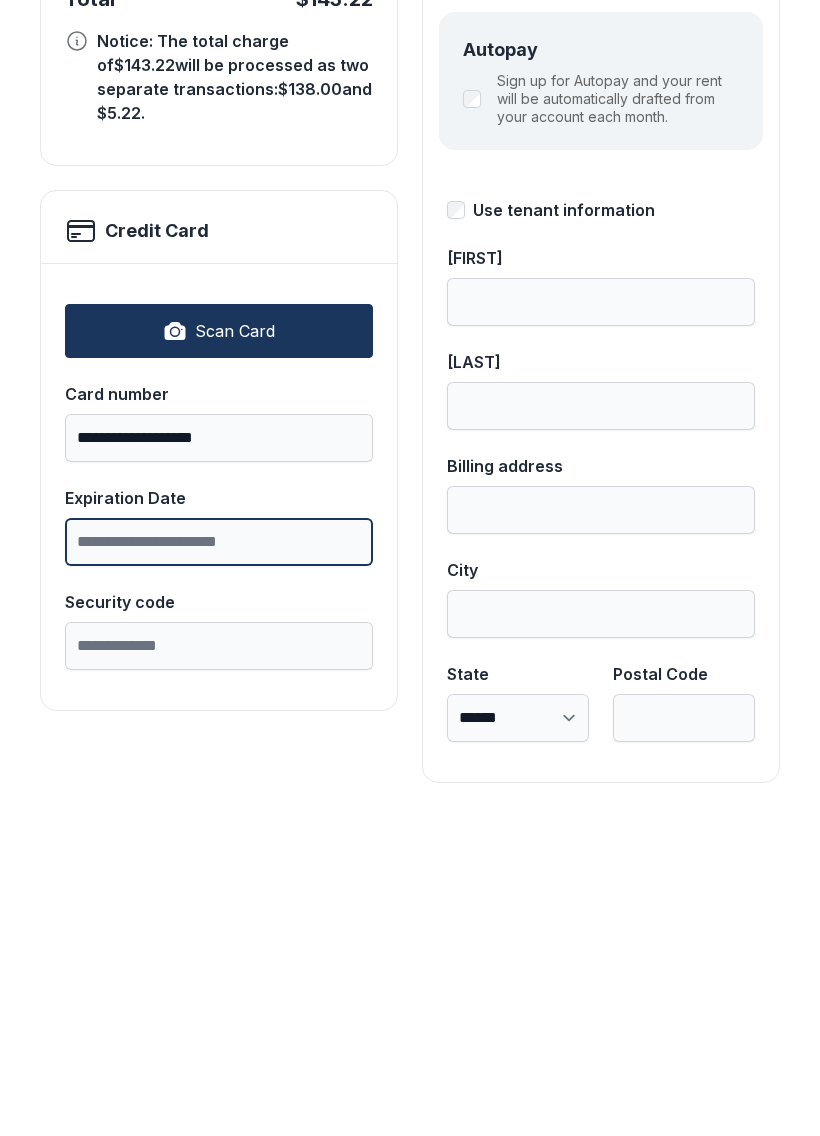 click on "Expiration Date" at bounding box center (219, 859) 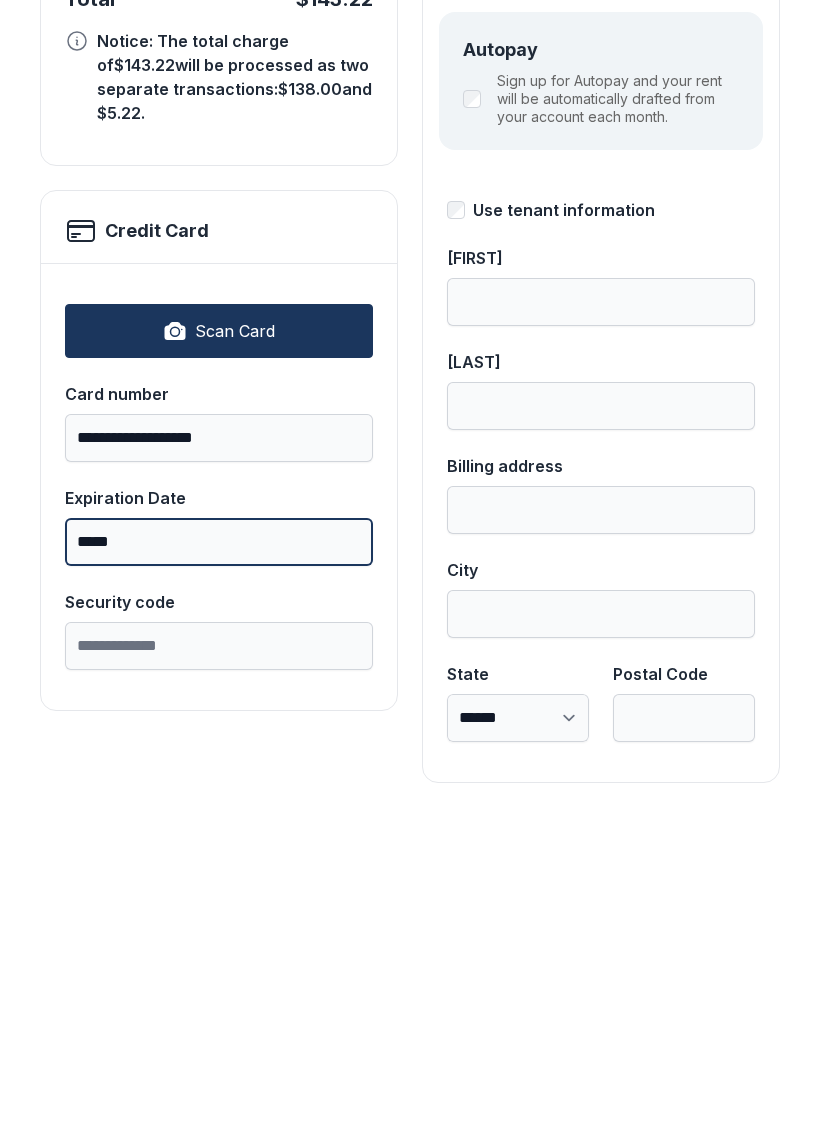 type on "*****" 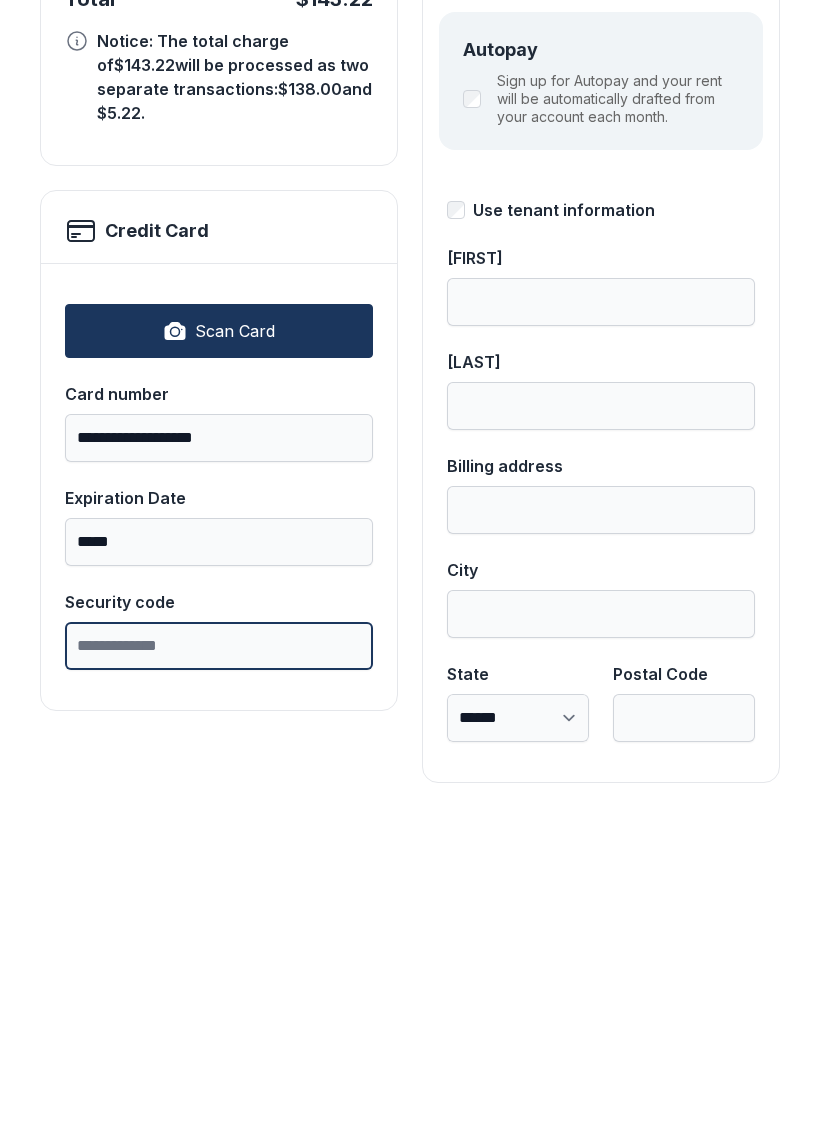 click on "Security code" at bounding box center [219, 963] 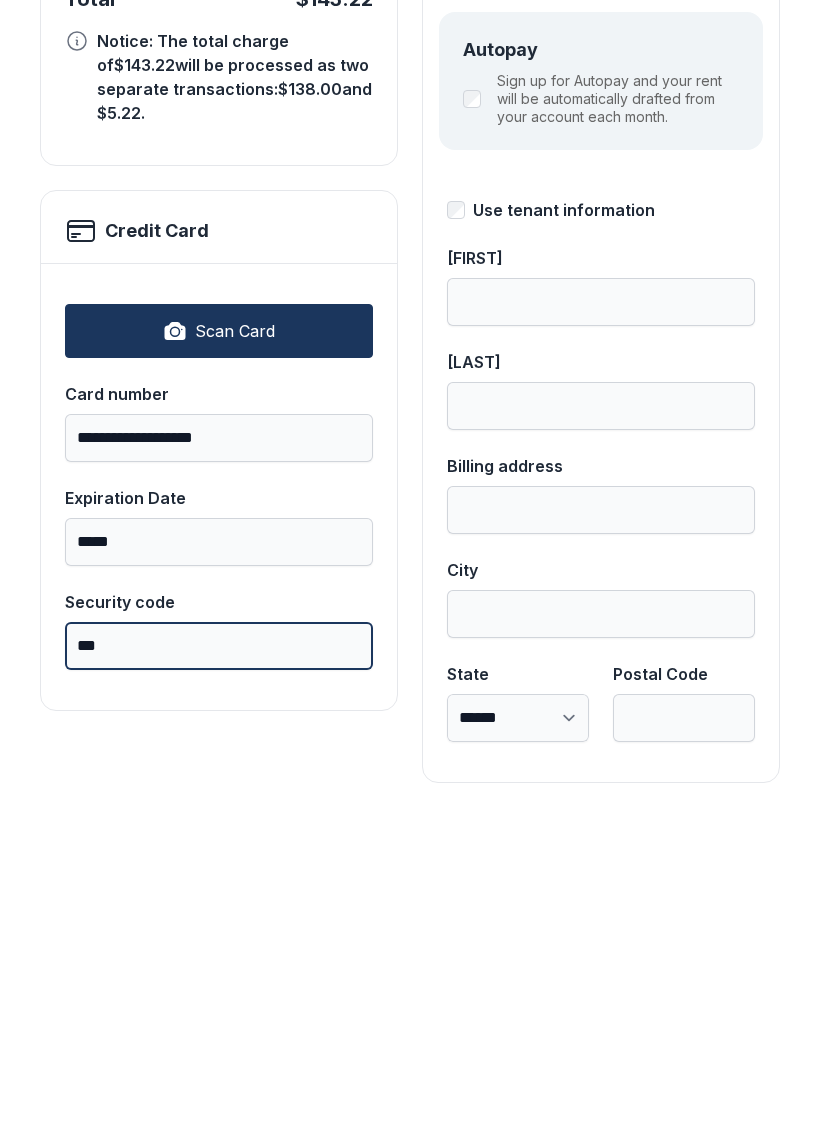 type on "***" 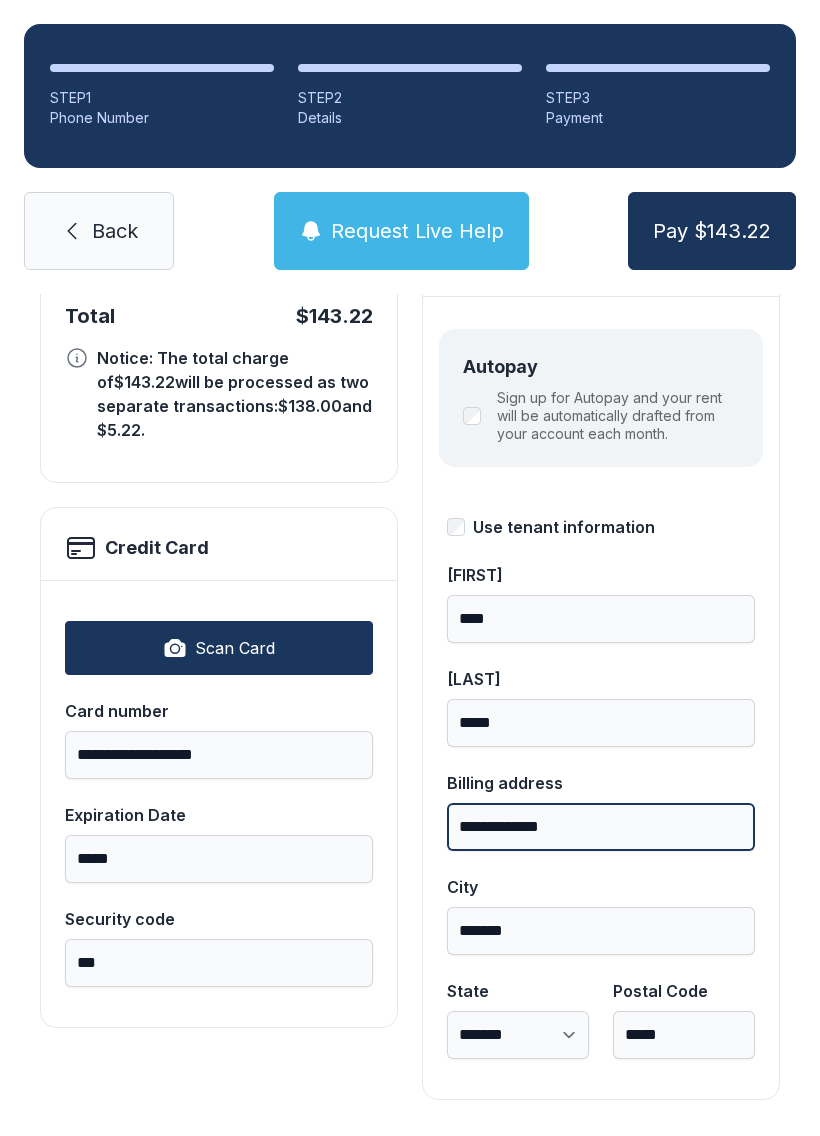 click on "**********" at bounding box center (601, 827) 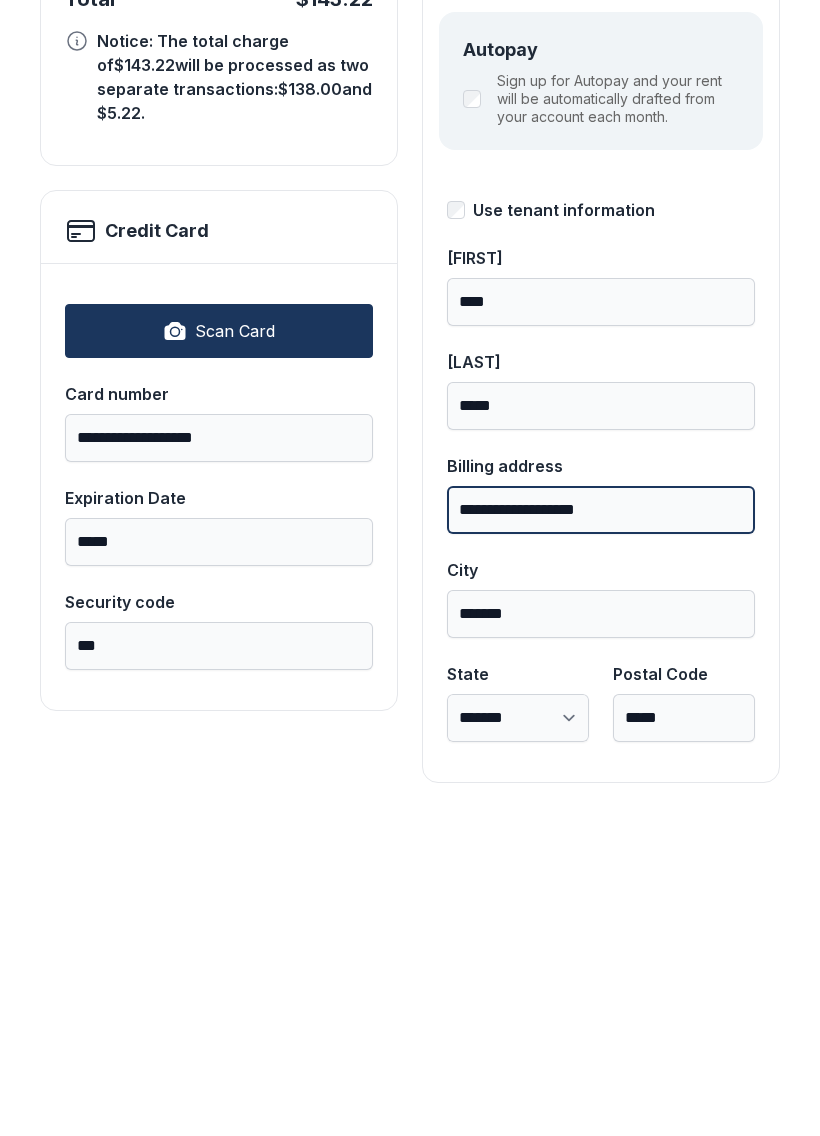 type on "**********" 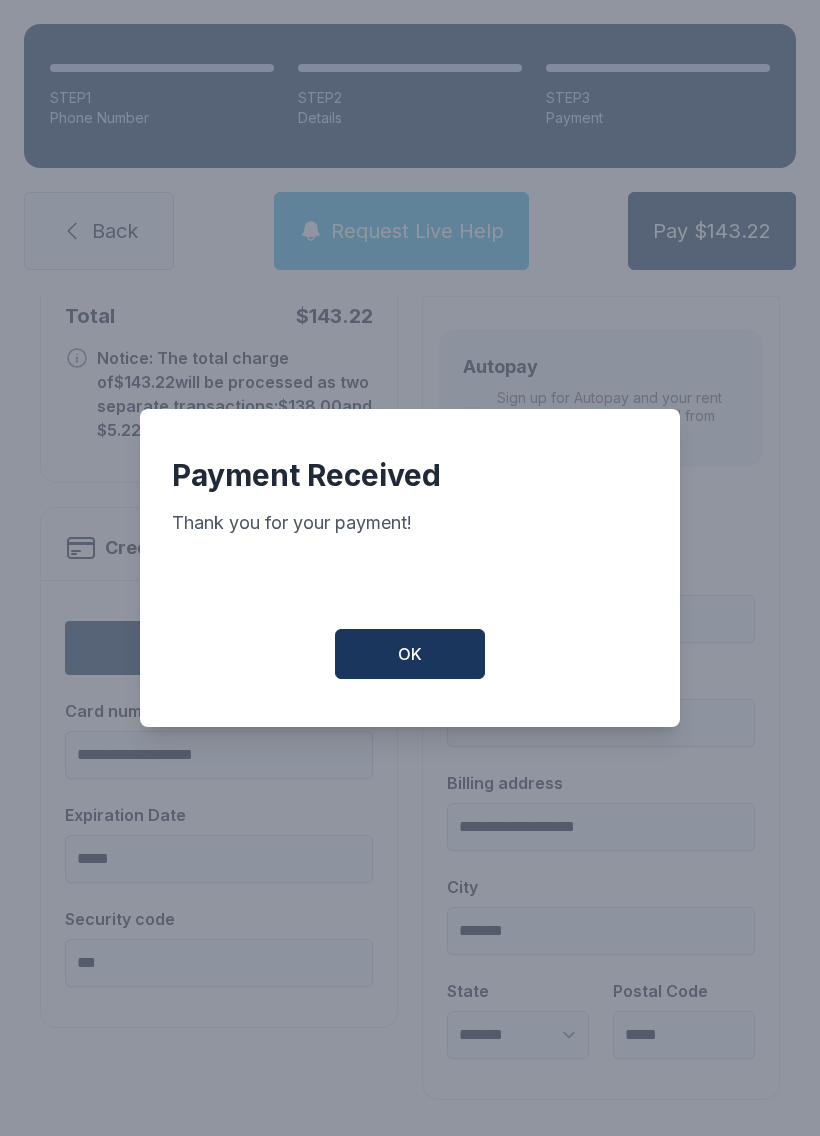 click on "OK" at bounding box center [410, 654] 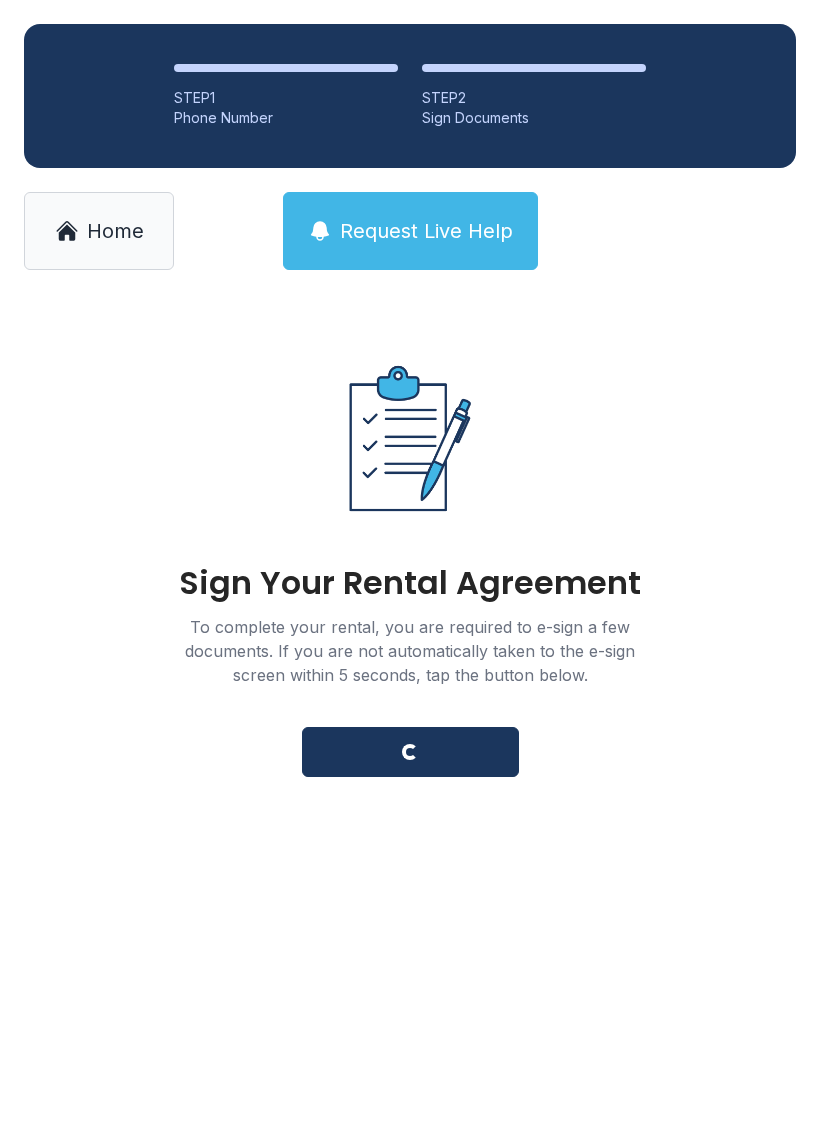 scroll, scrollTop: 0, scrollLeft: 0, axis: both 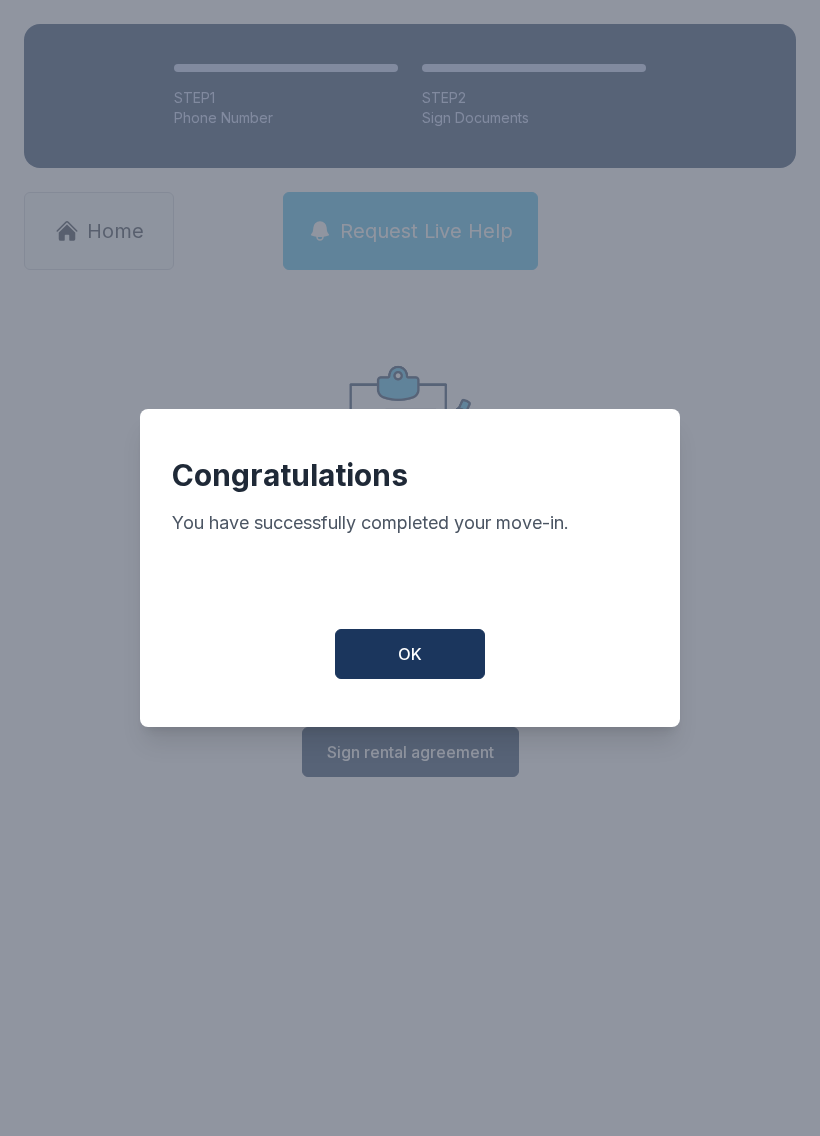 click on "OK" at bounding box center (410, 654) 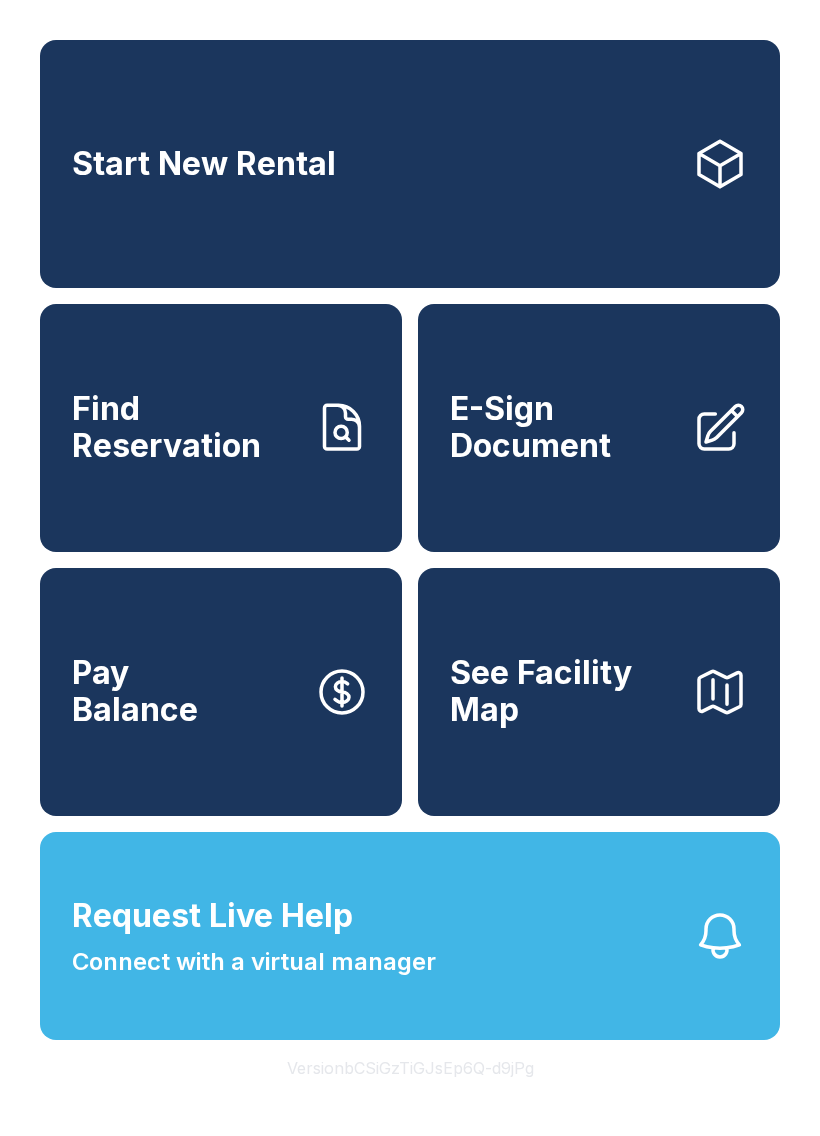 click on "Find Reservation" at bounding box center [185, 427] 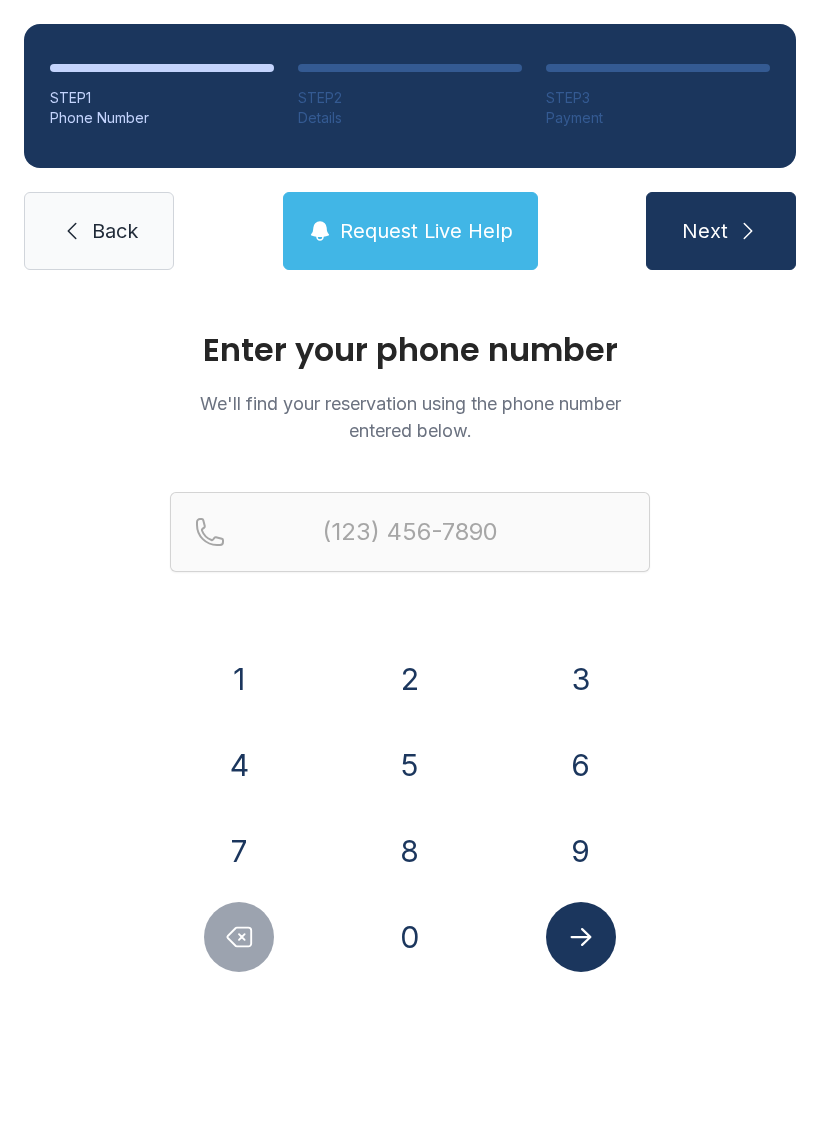 click on "6" at bounding box center (239, 679) 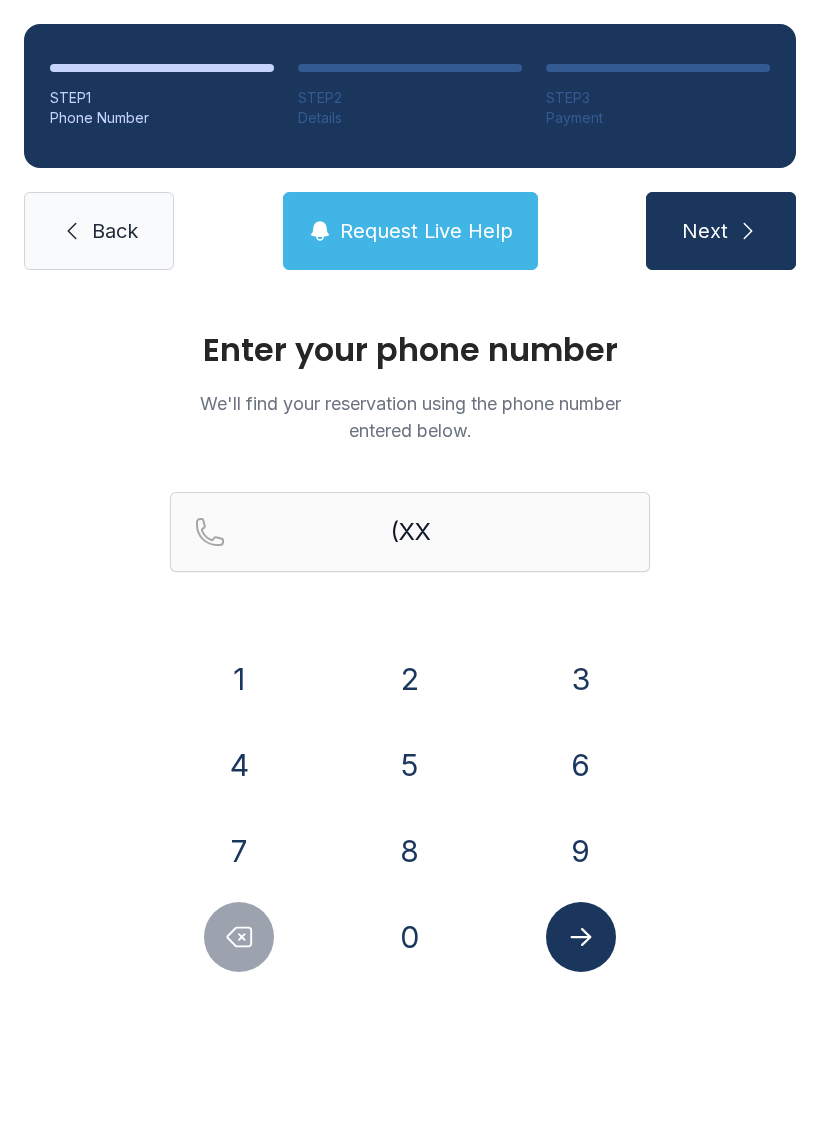 click on "7" at bounding box center (239, 679) 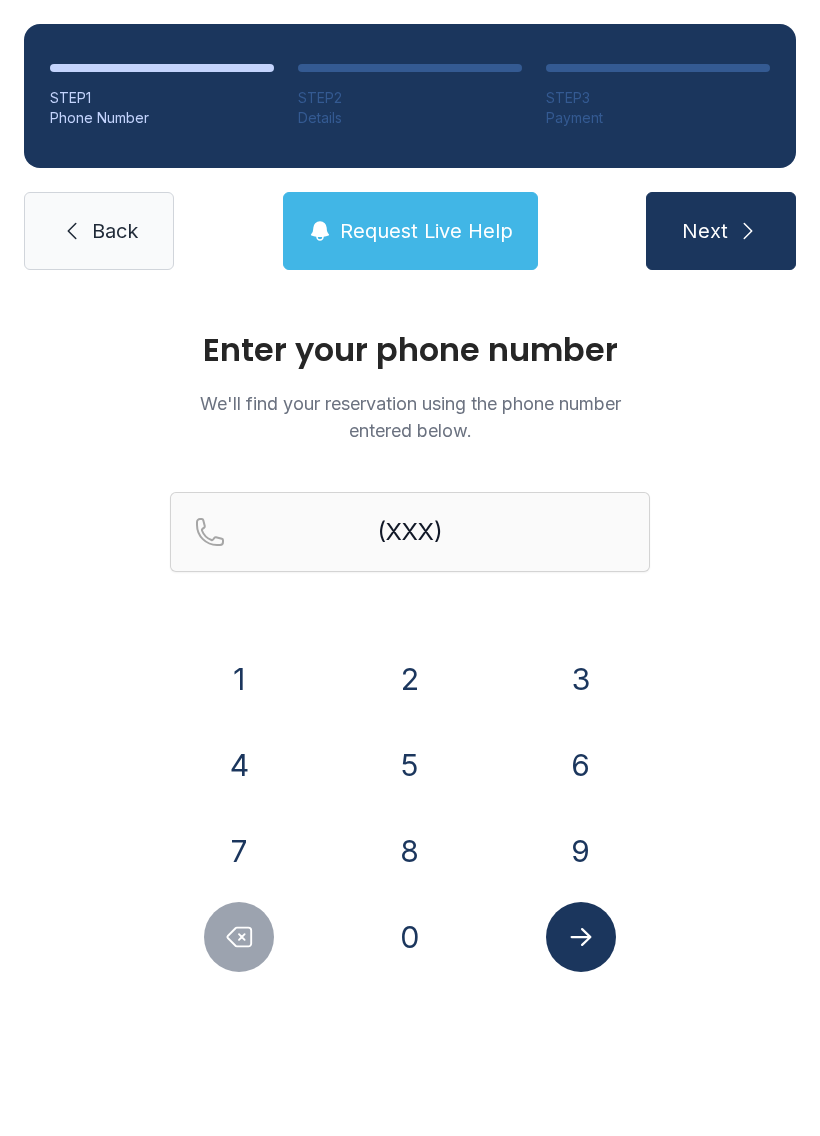 click on "3" at bounding box center [239, 679] 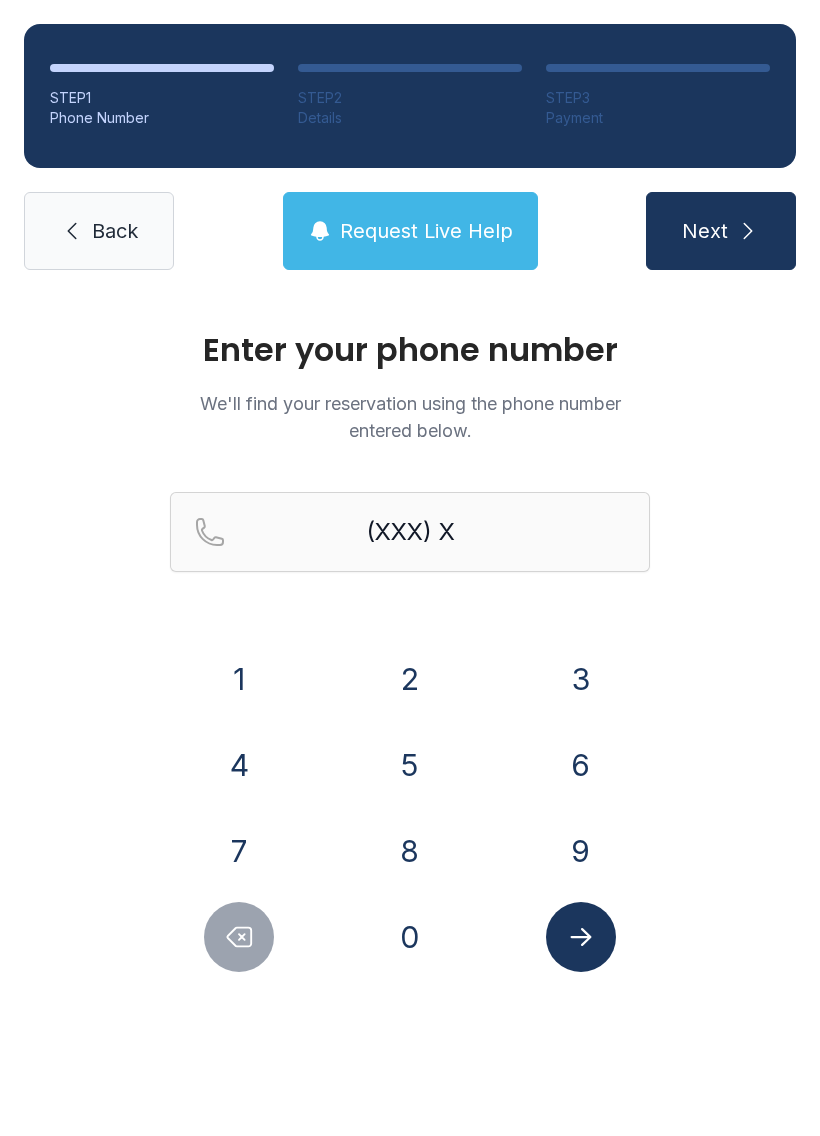 click on "6" at bounding box center [239, 679] 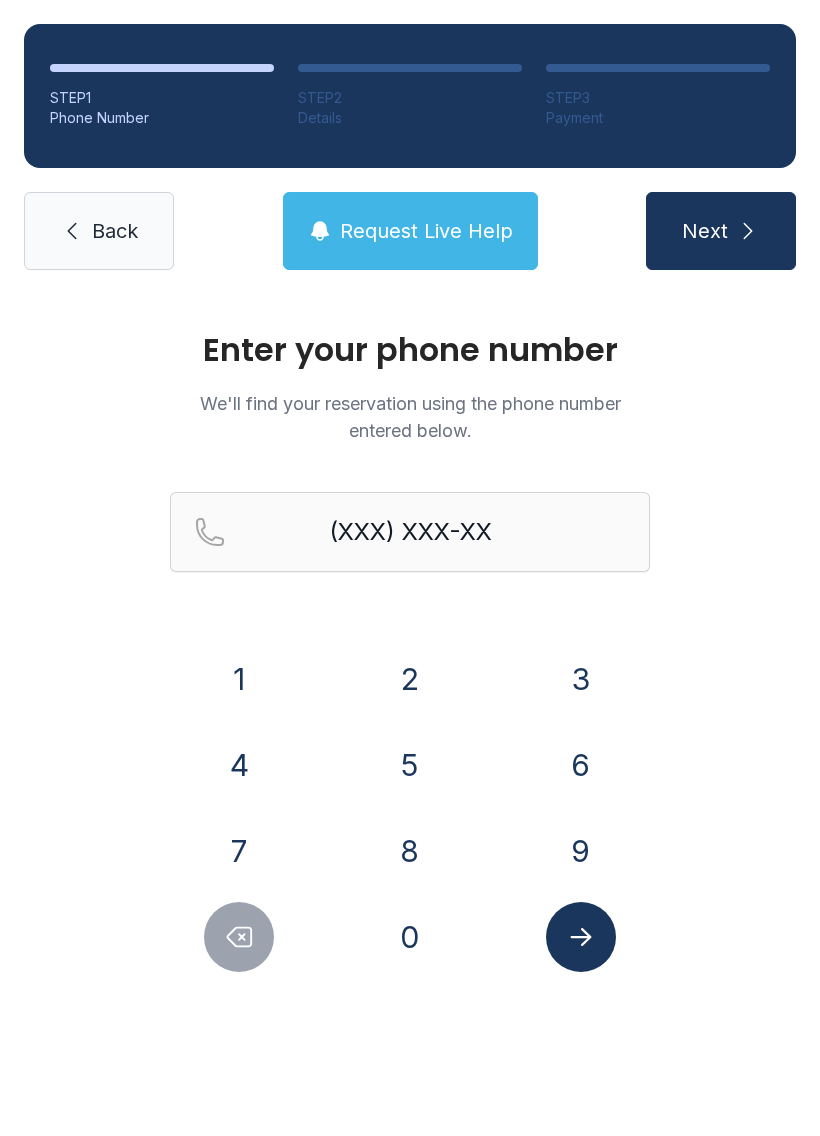 click on "8" at bounding box center [239, 679] 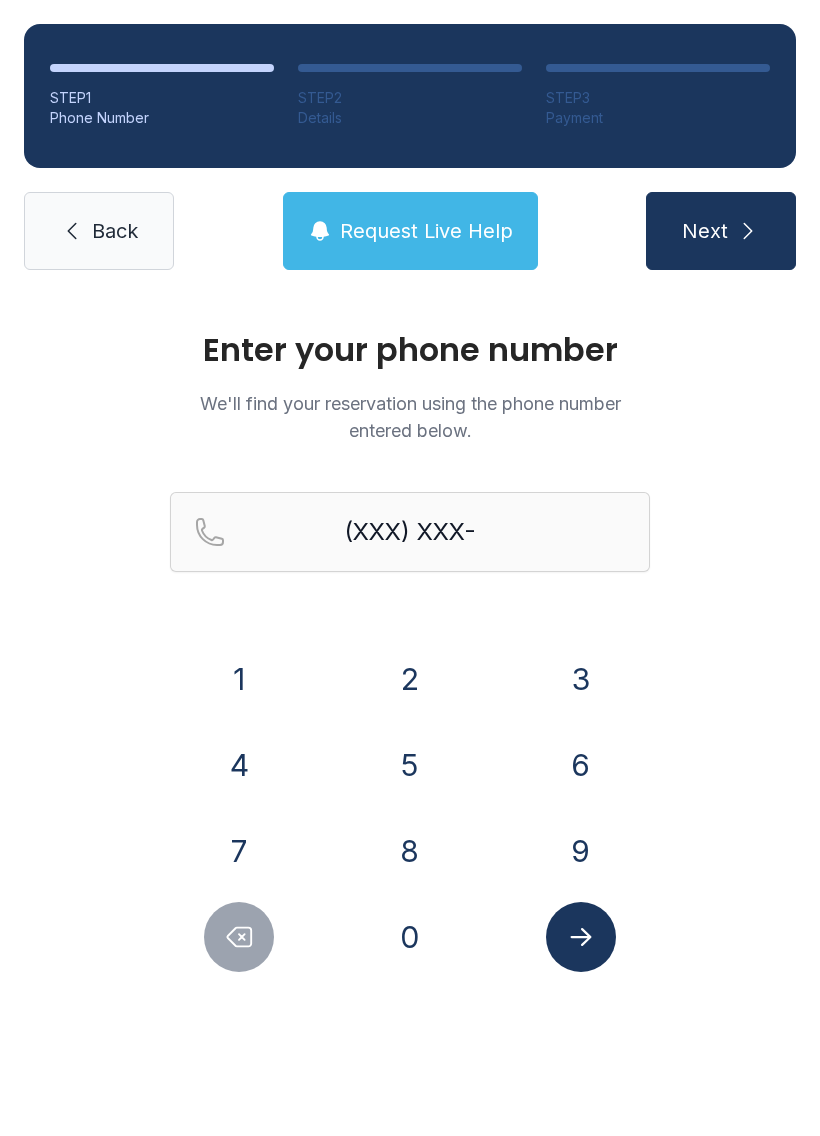 click on "2" at bounding box center (239, 679) 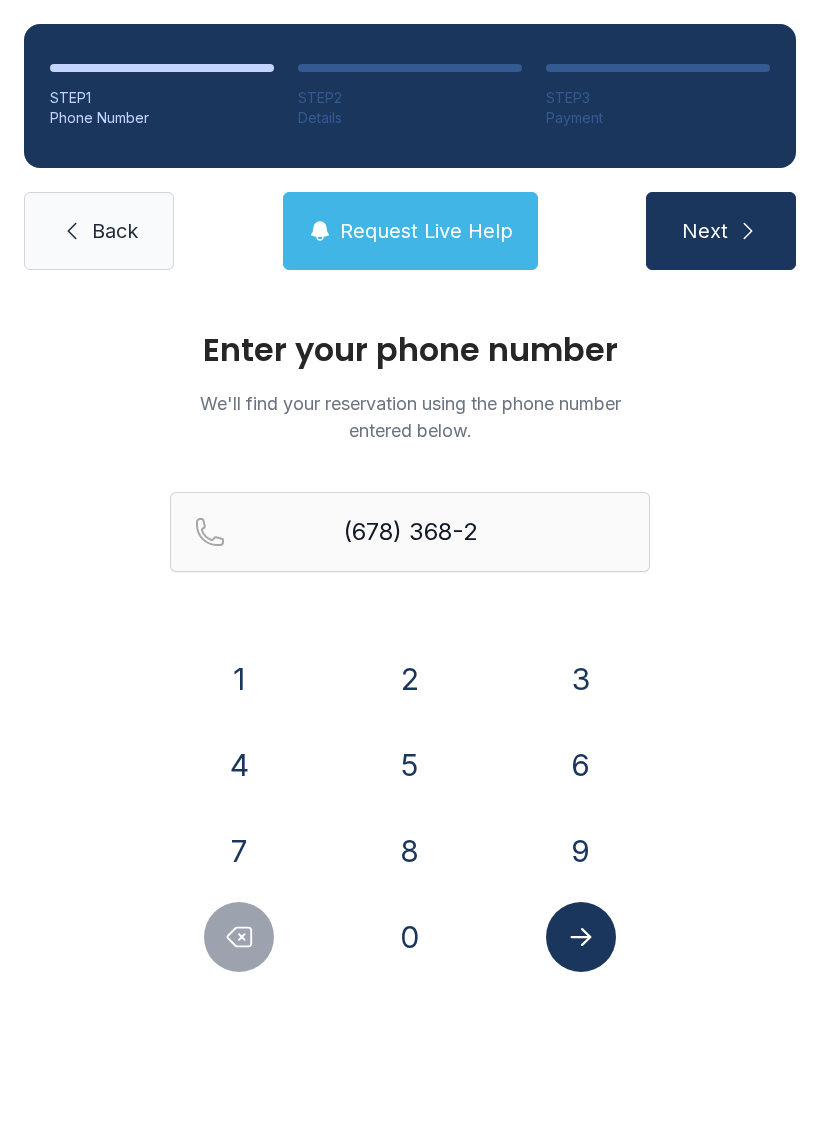 click on "1" at bounding box center [239, 679] 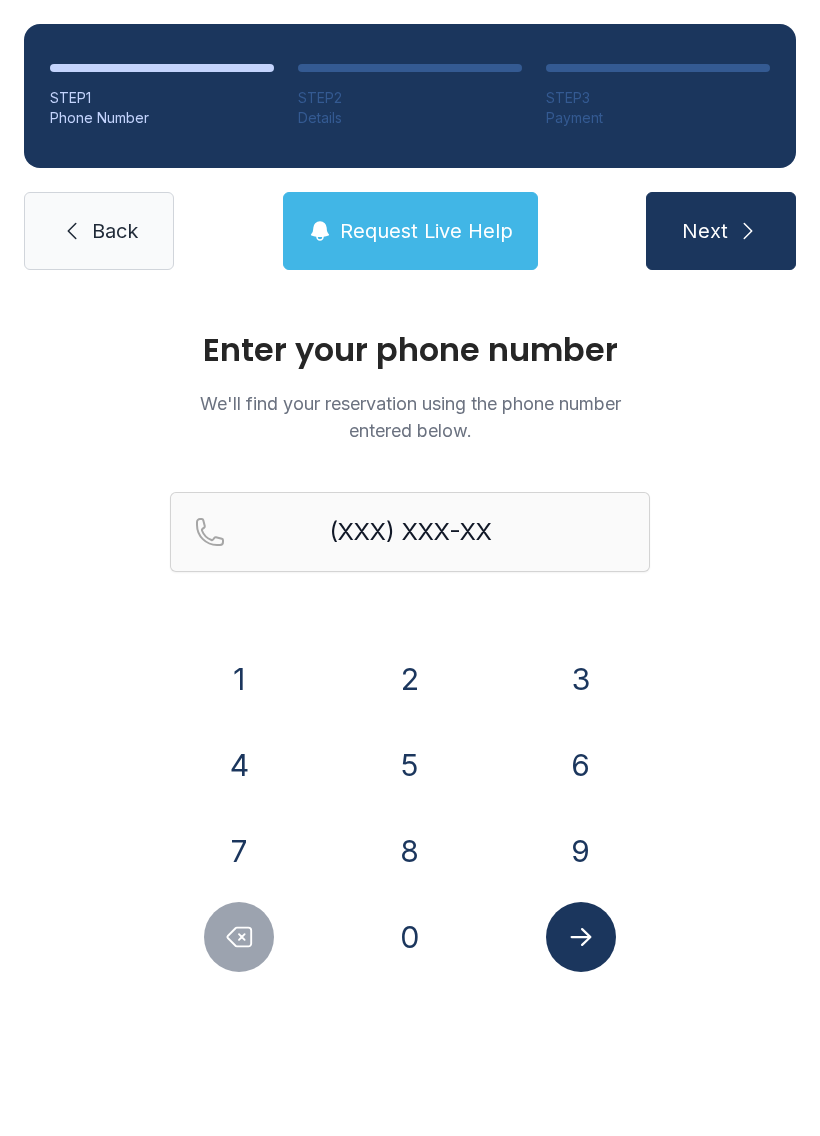 click on "7" at bounding box center (239, 679) 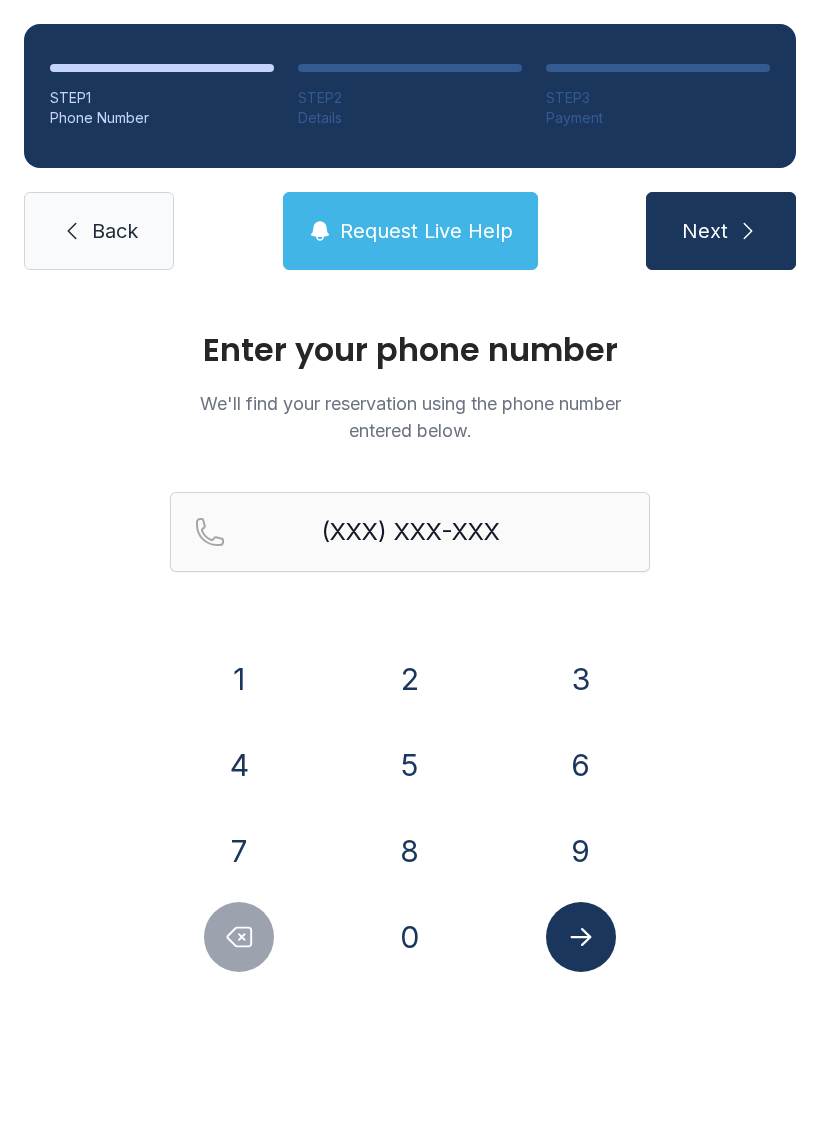 click on "5" at bounding box center (239, 679) 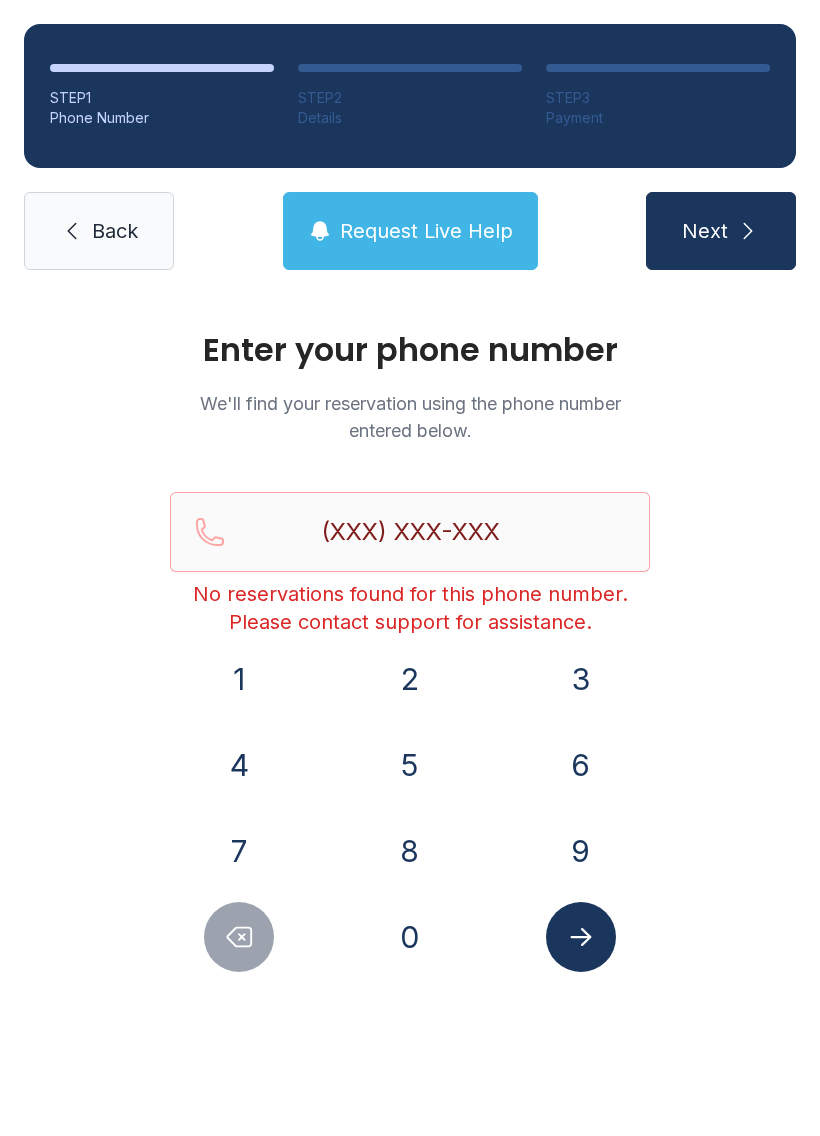 click on "Enter your phone number We'll find your reservation using the phone number entered below. (XXX) XXX-XXX No reservations found for this phone number. Please contact support for assistance. 1 2 3 4 5 6 7 8 9 0" at bounding box center (410, 673) 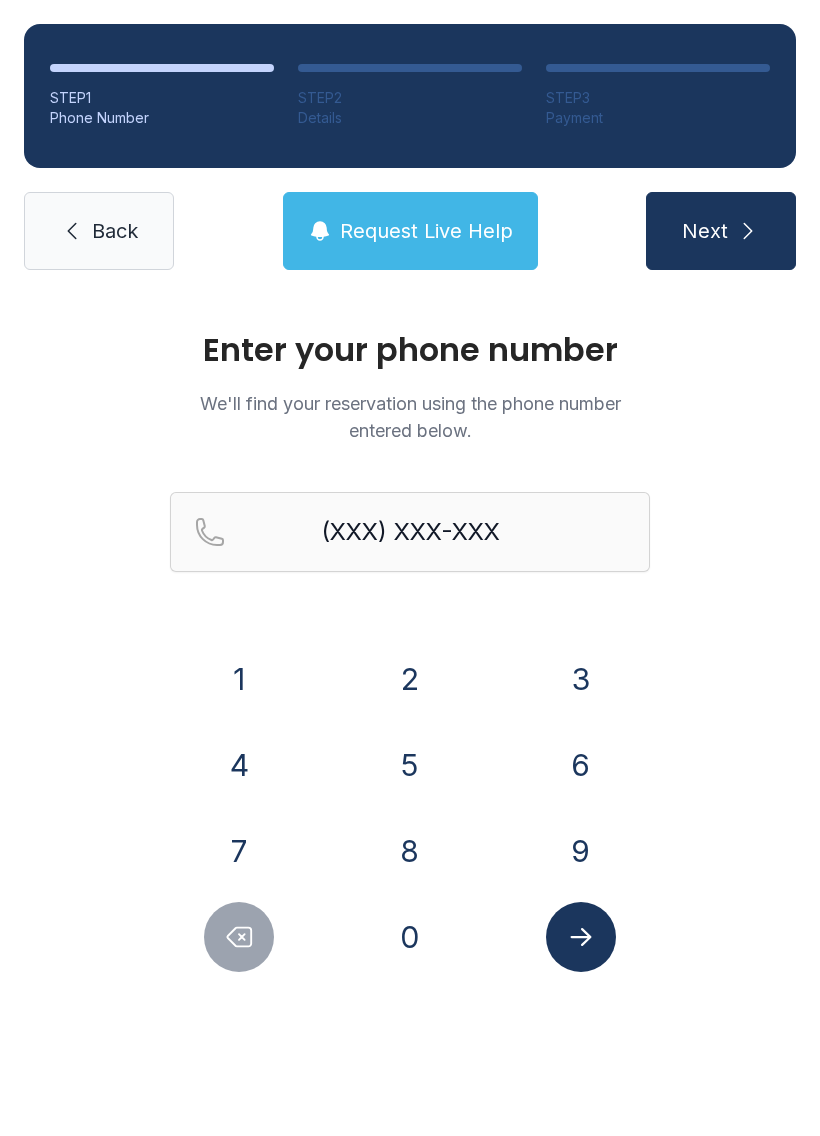 click on "Next" at bounding box center [705, 231] 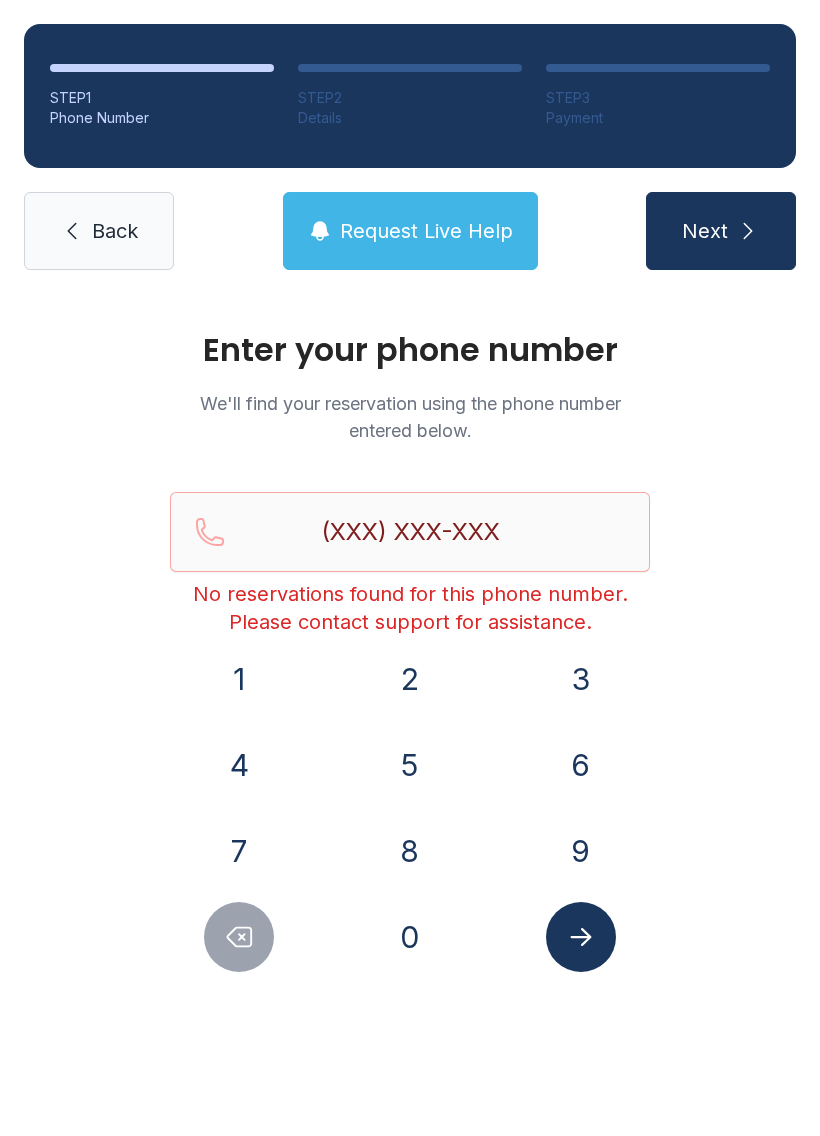 click at bounding box center (239, 937) 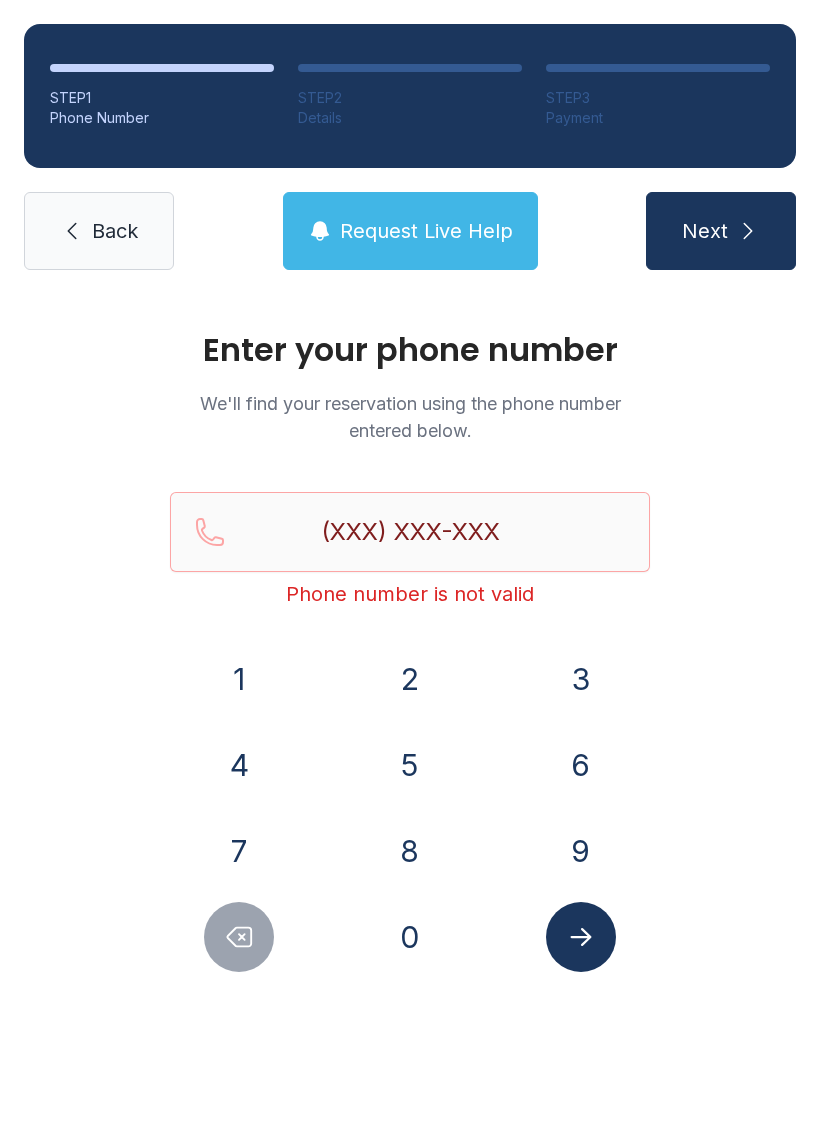 click at bounding box center [239, 937] 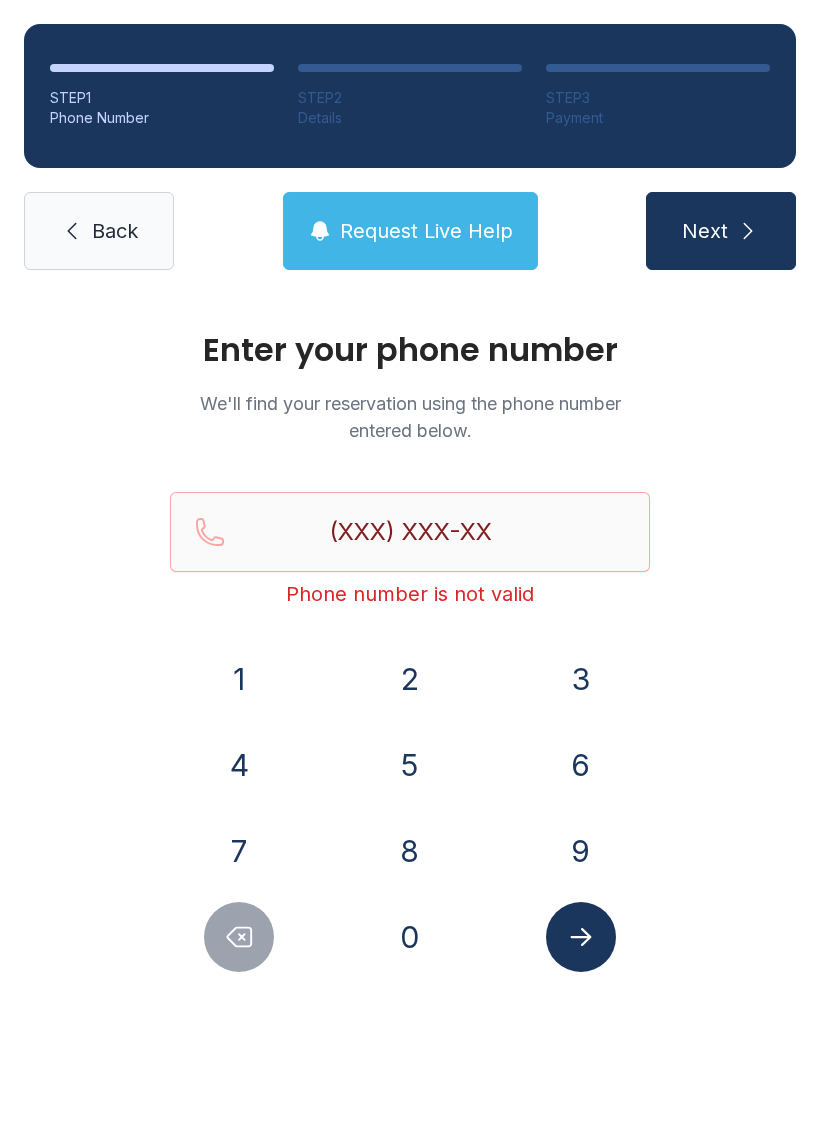 click at bounding box center [239, 937] 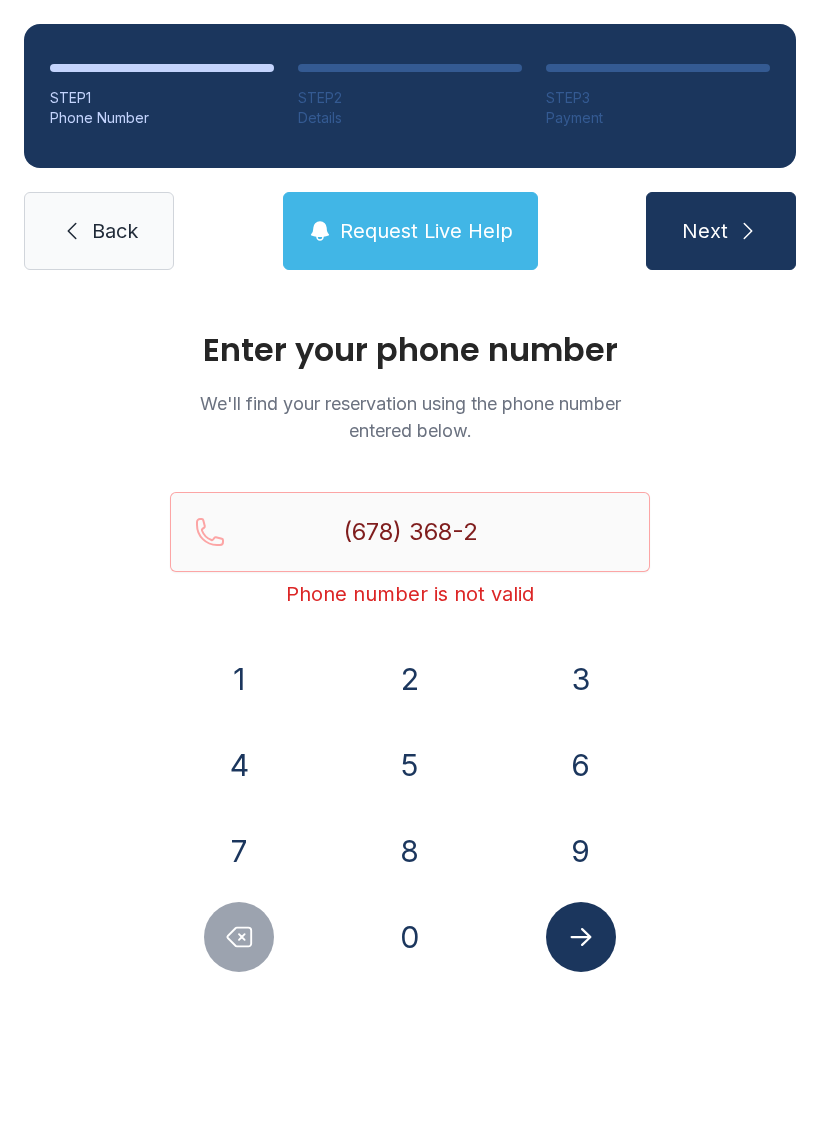 click at bounding box center [239, 937] 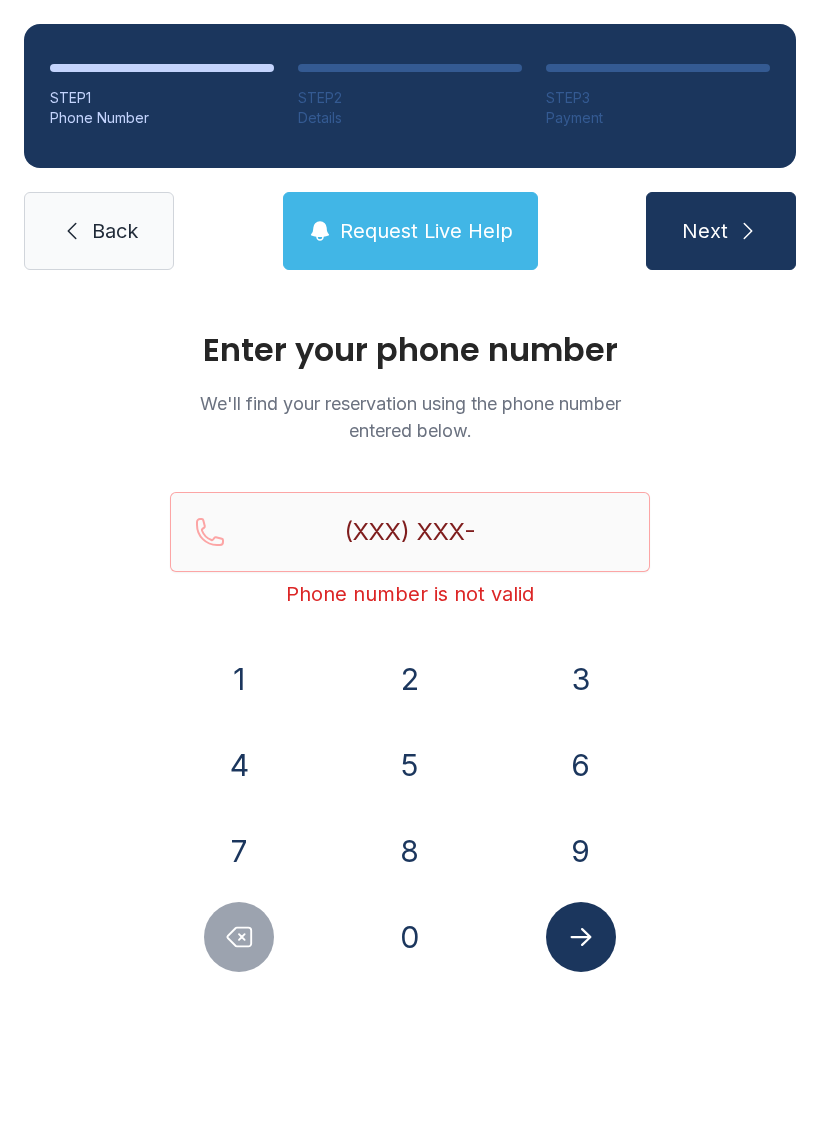 click at bounding box center [239, 937] 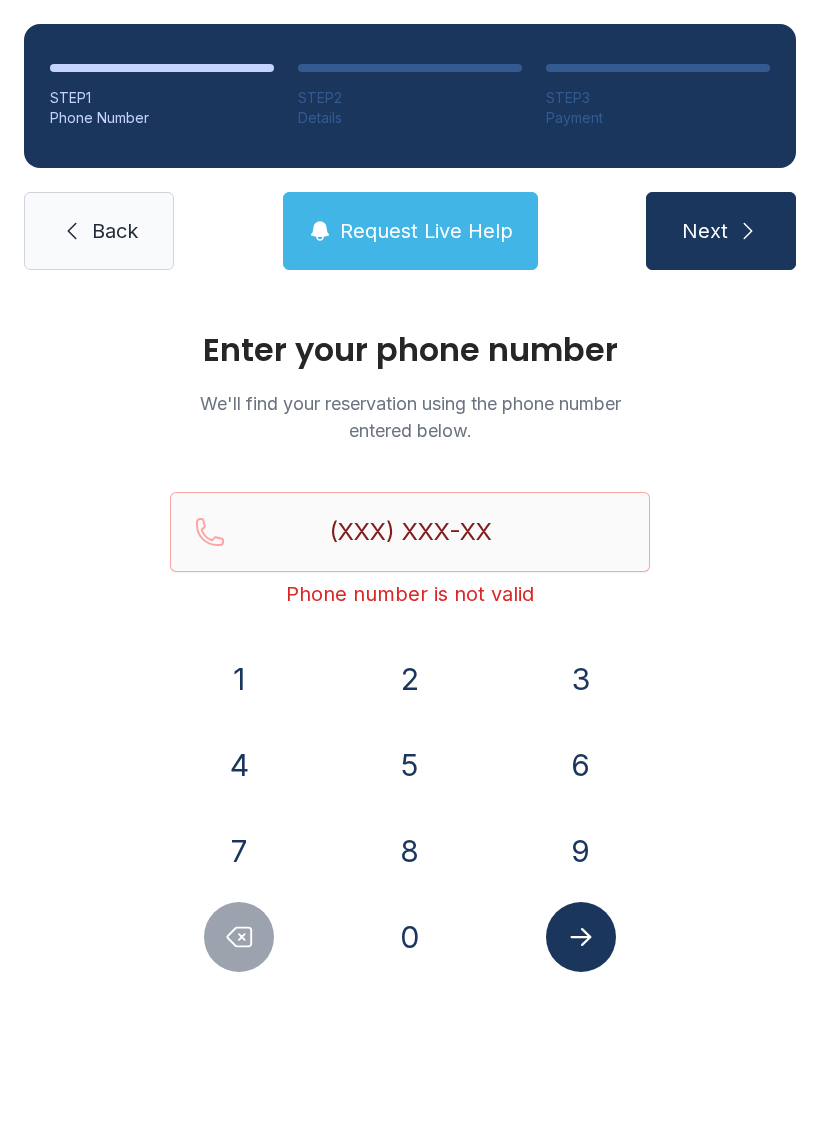 click at bounding box center [239, 937] 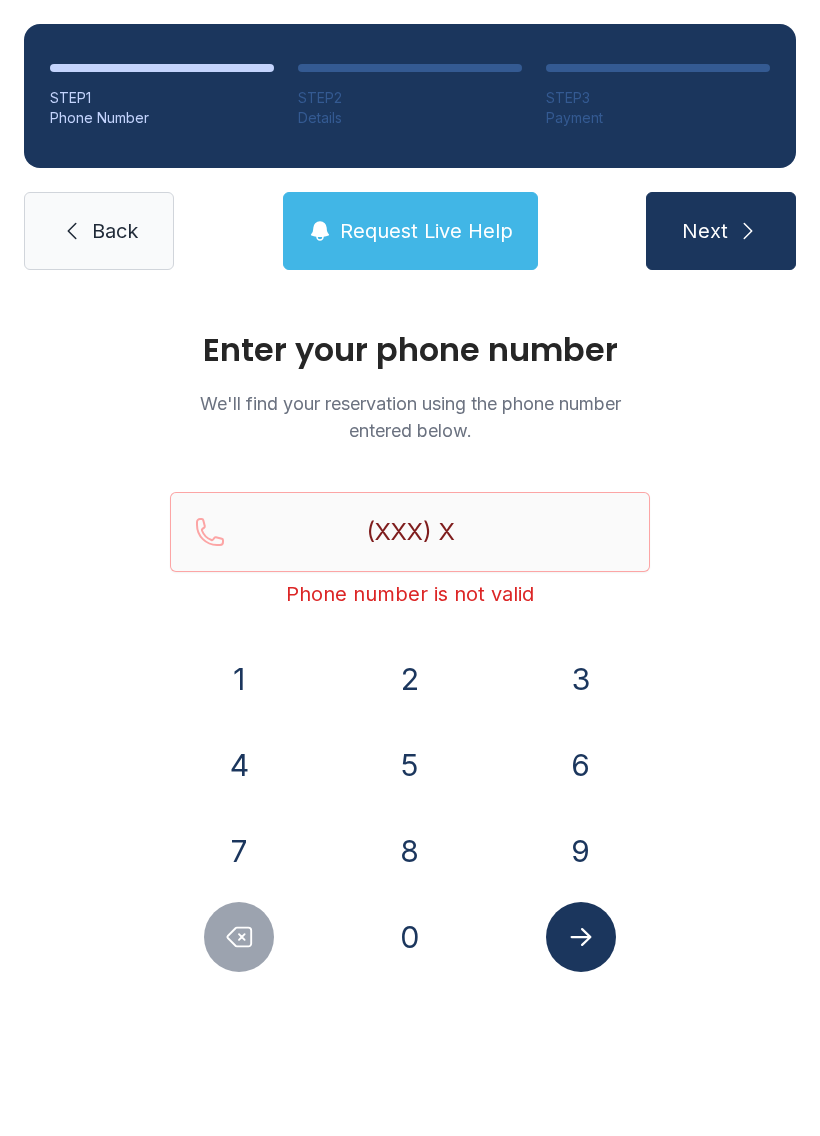 click at bounding box center (239, 937) 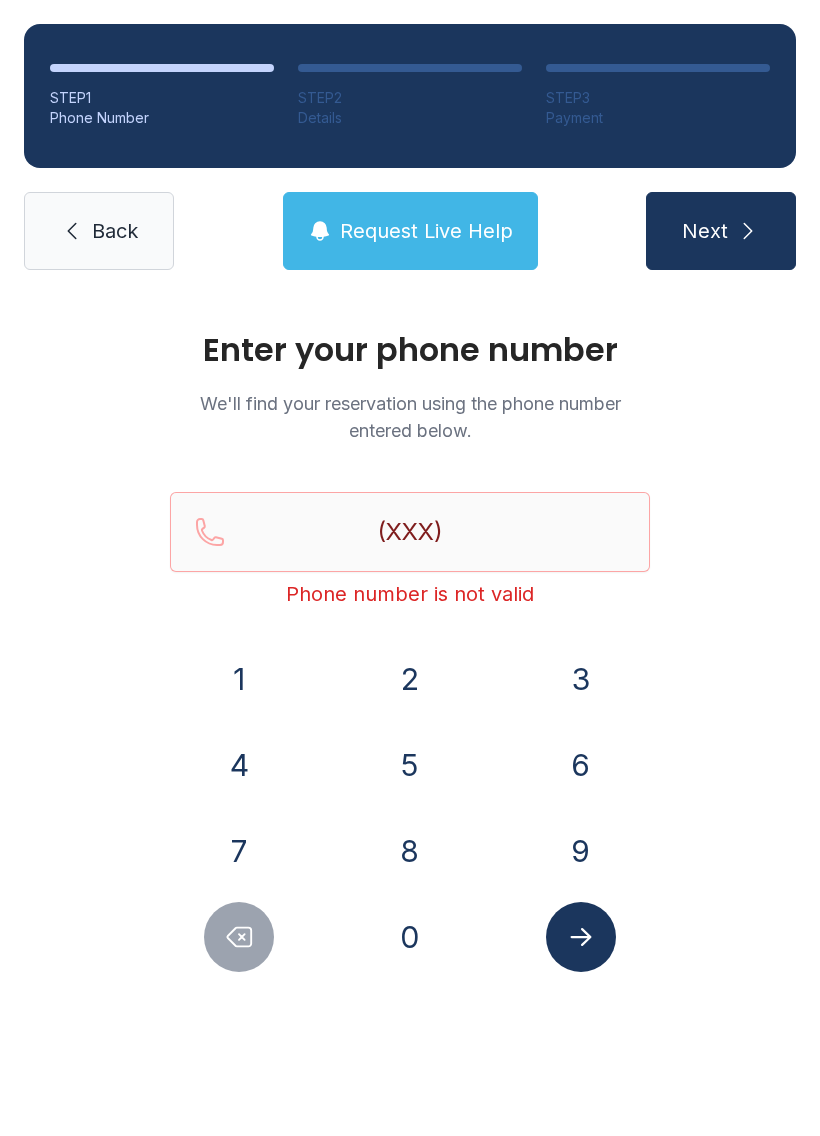 click at bounding box center (239, 937) 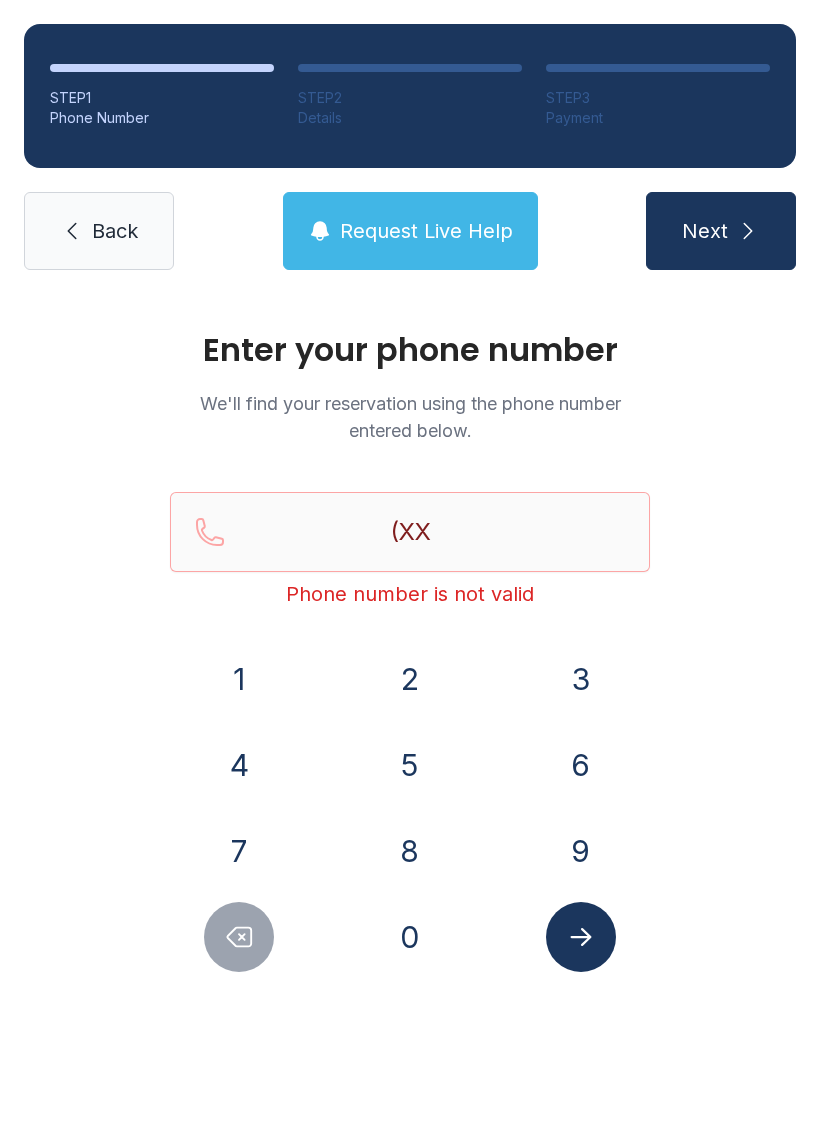 click at bounding box center (239, 937) 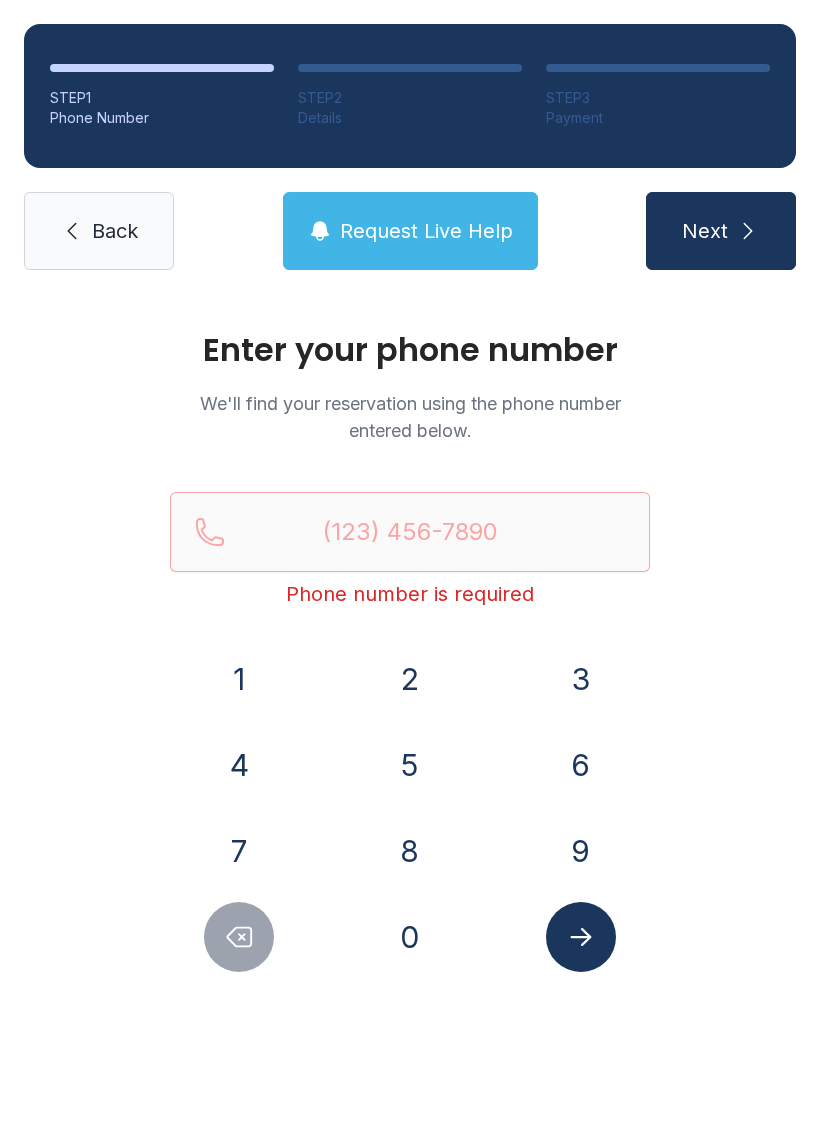 click at bounding box center [239, 937] 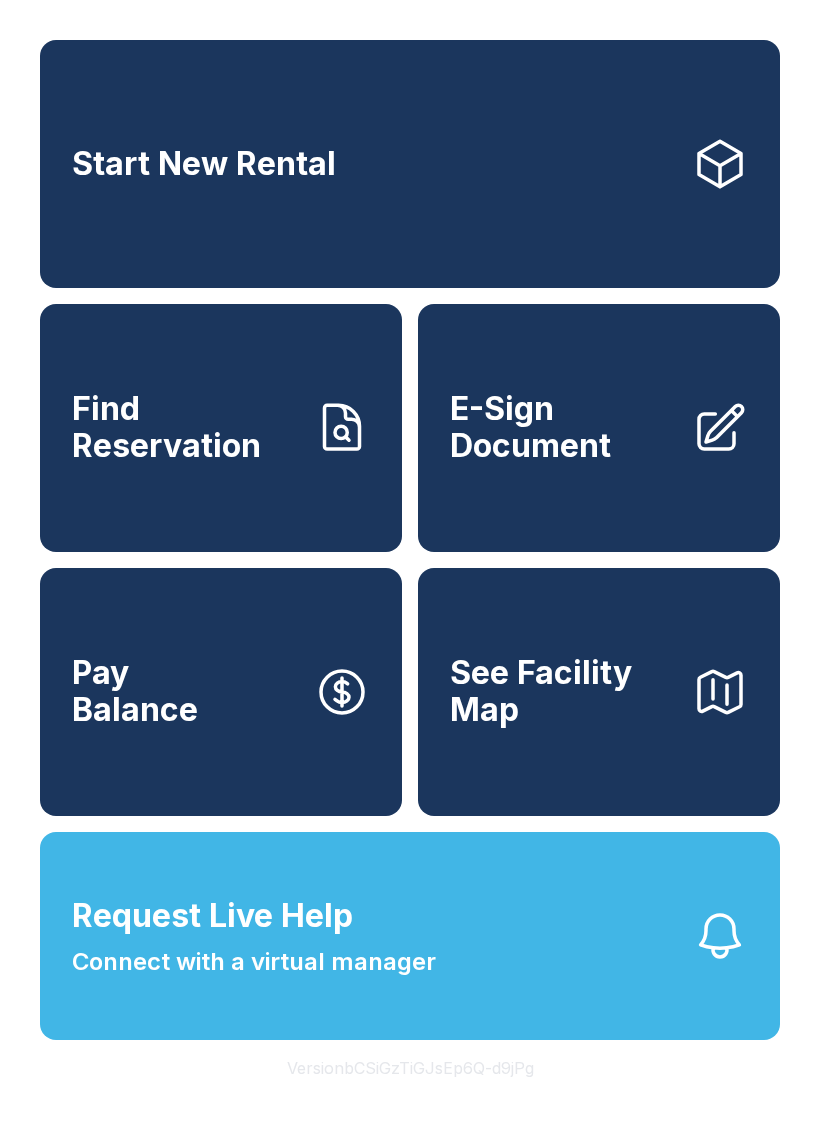 click on "E-Sign Document" at bounding box center [563, 427] 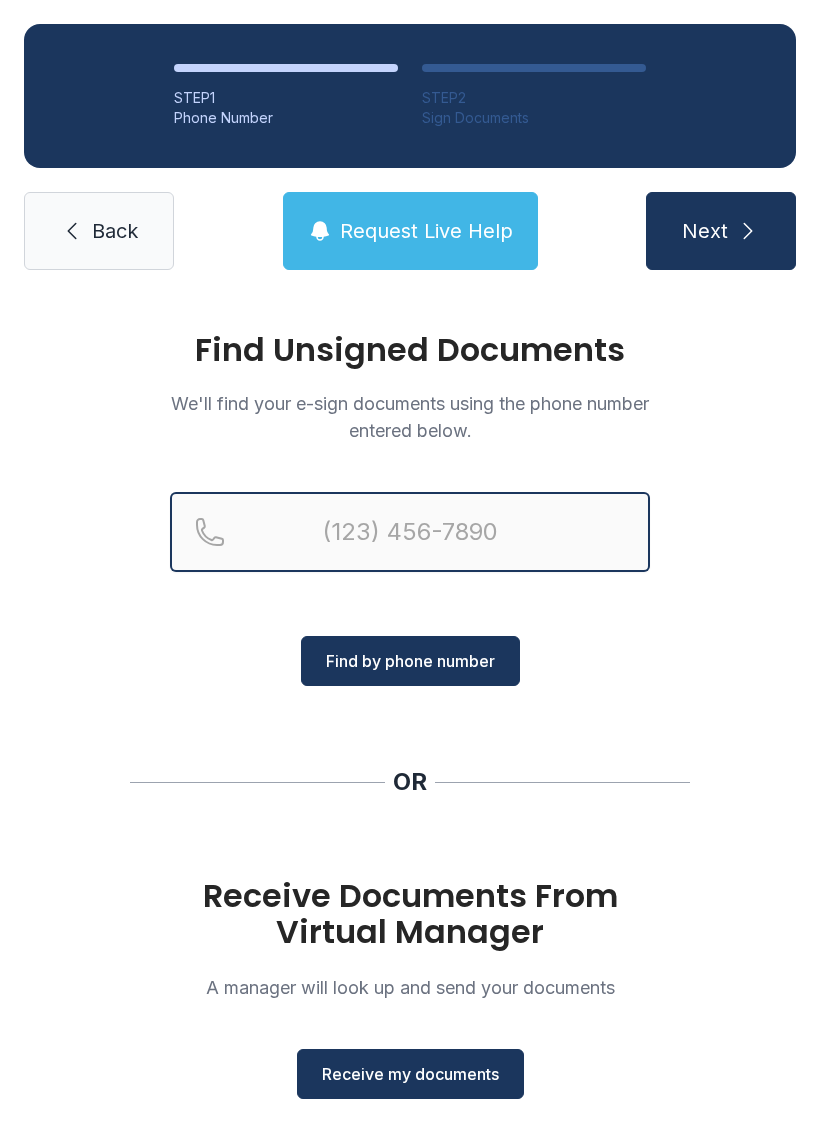 click at bounding box center [410, 532] 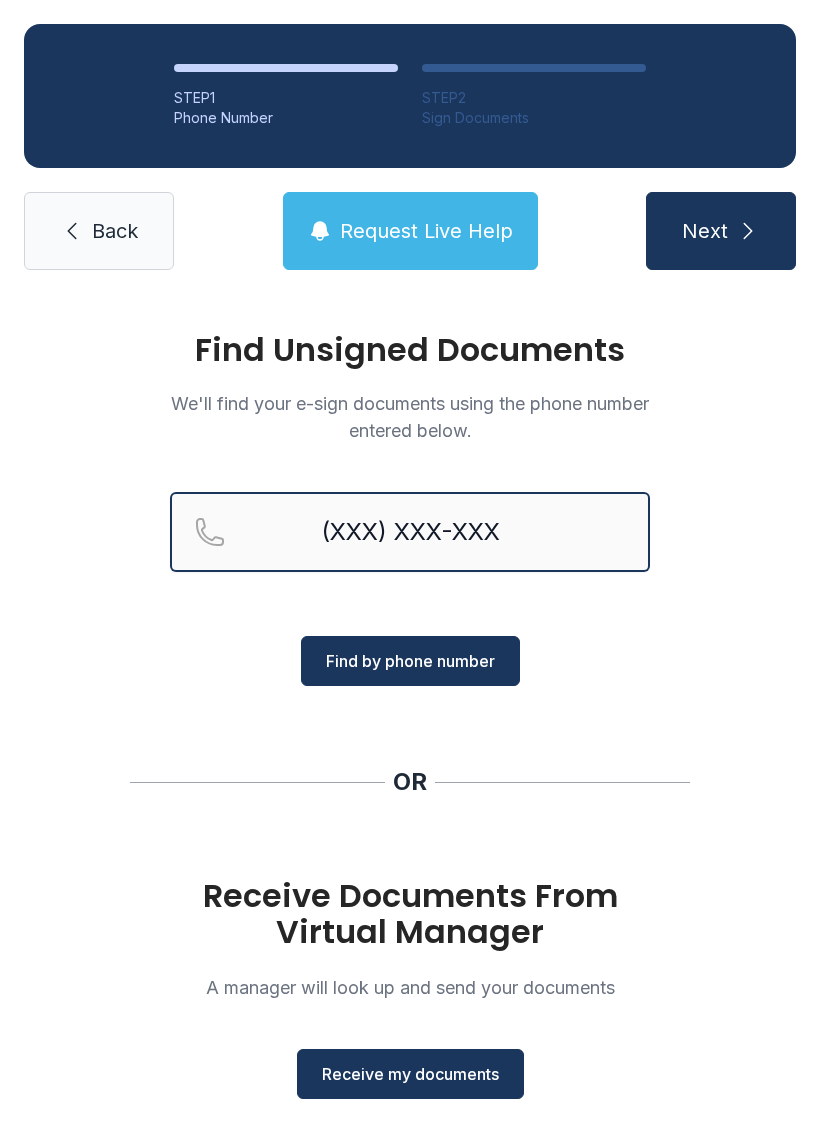 type on "(XXX) XXX-XXX" 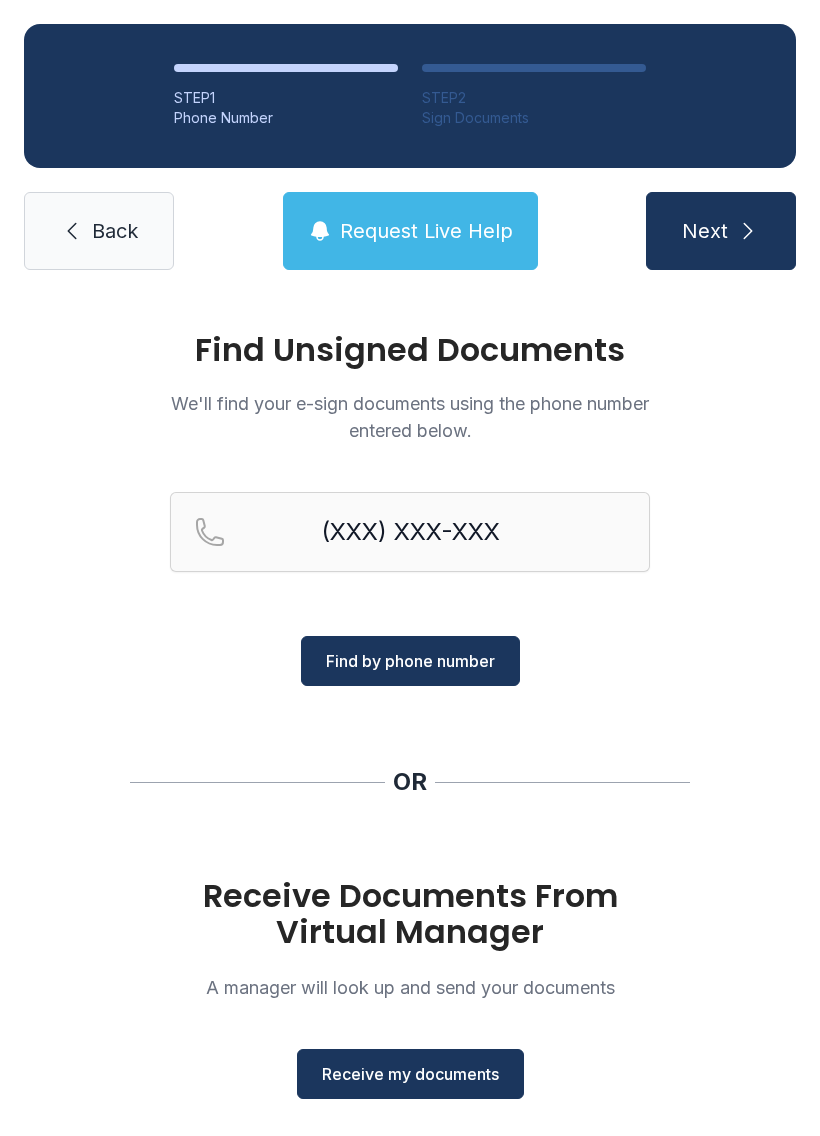 click on "Find by phone number" at bounding box center [410, 661] 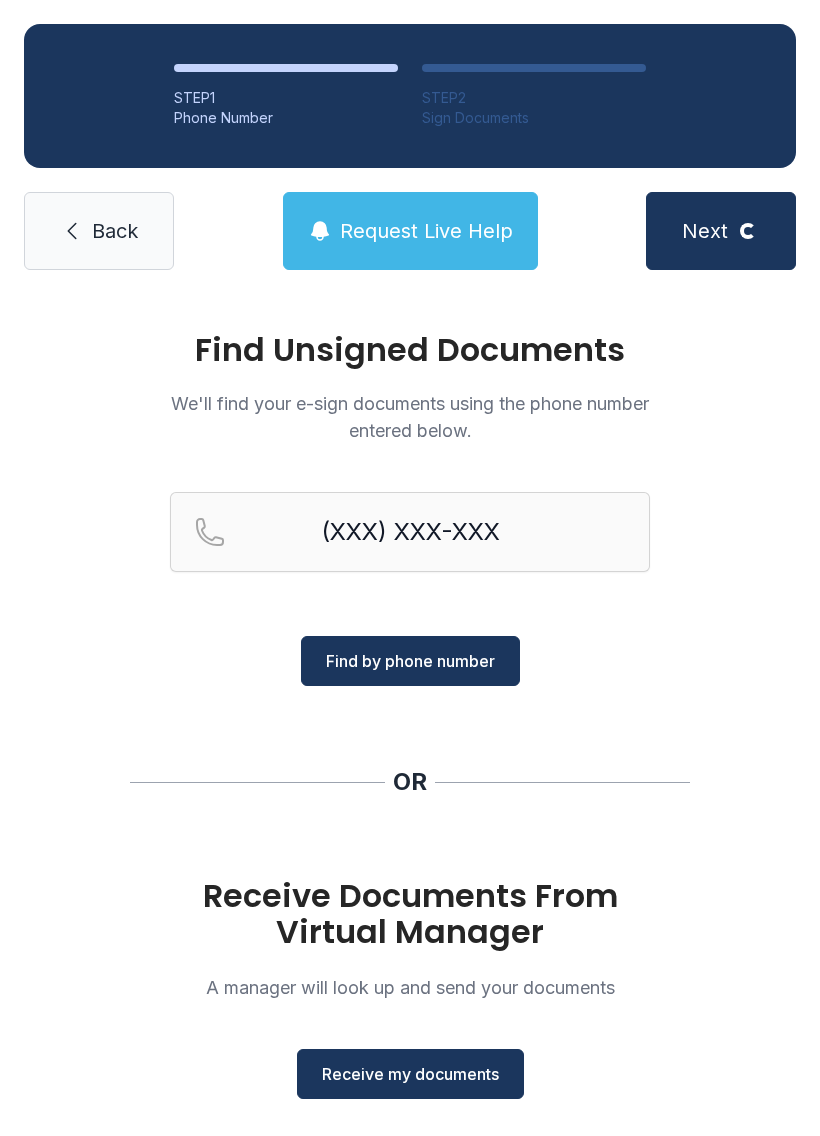 click on "Find by phone number" at bounding box center [410, 661] 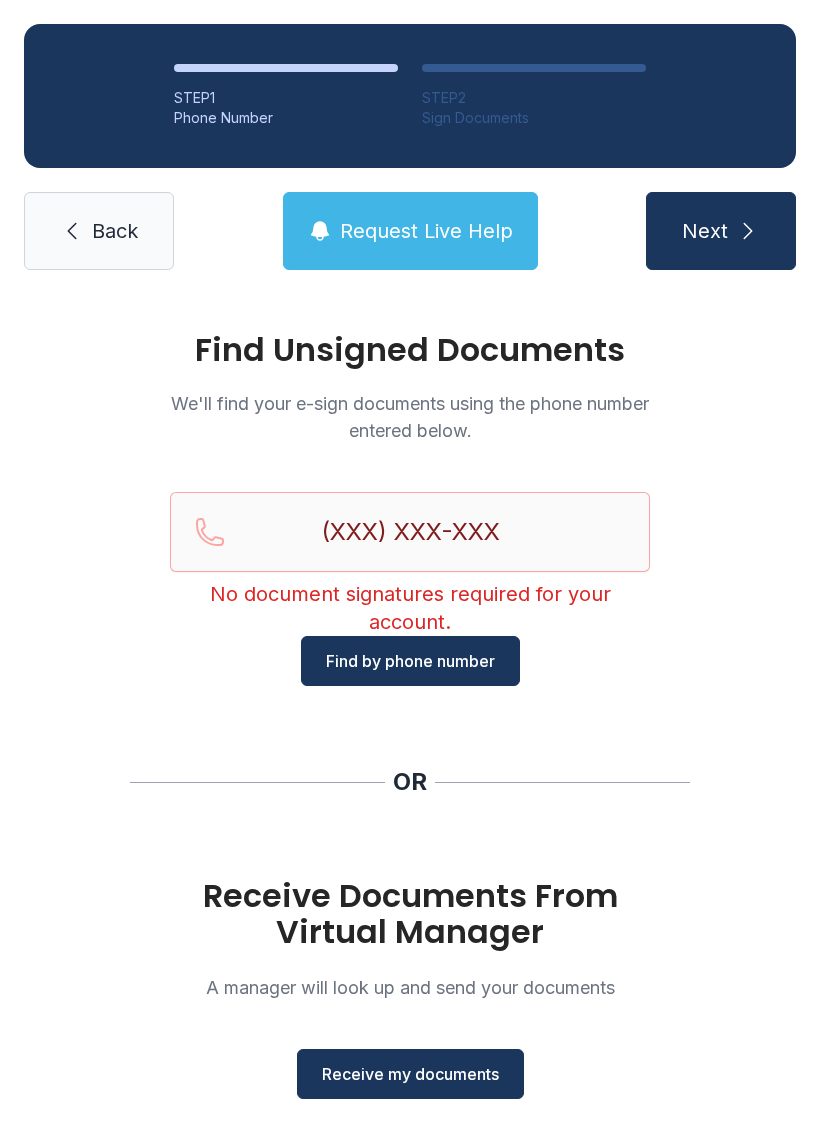 click on "Back" at bounding box center [99, 231] 